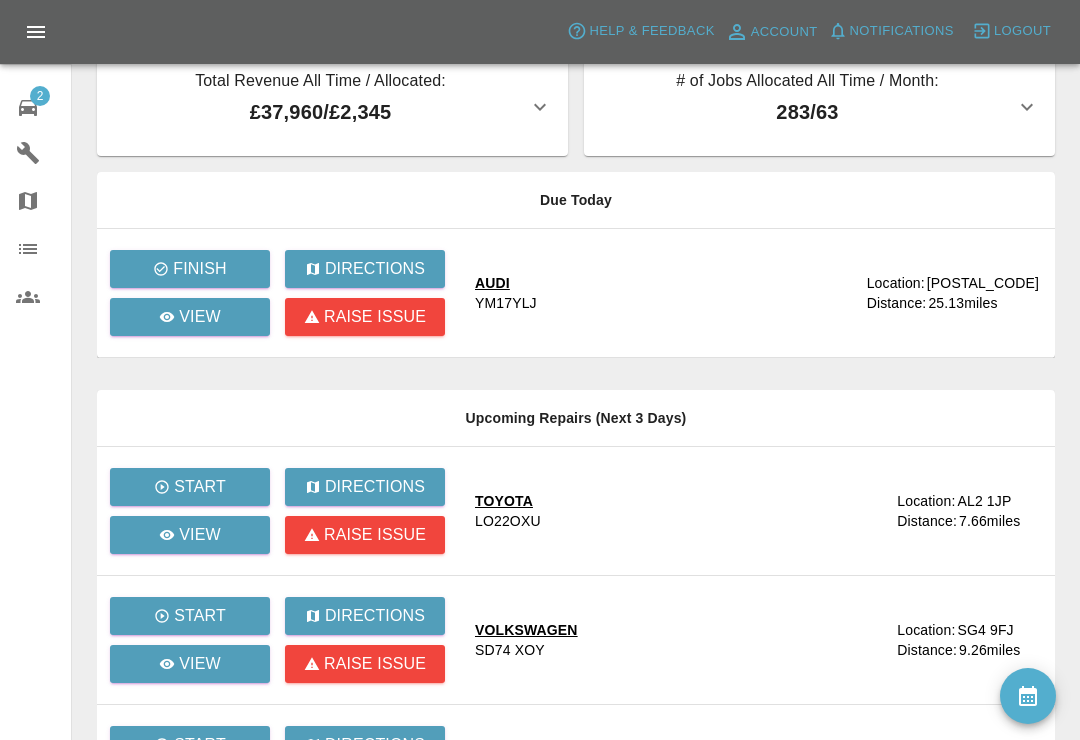 scroll, scrollTop: 0, scrollLeft: 0, axis: both 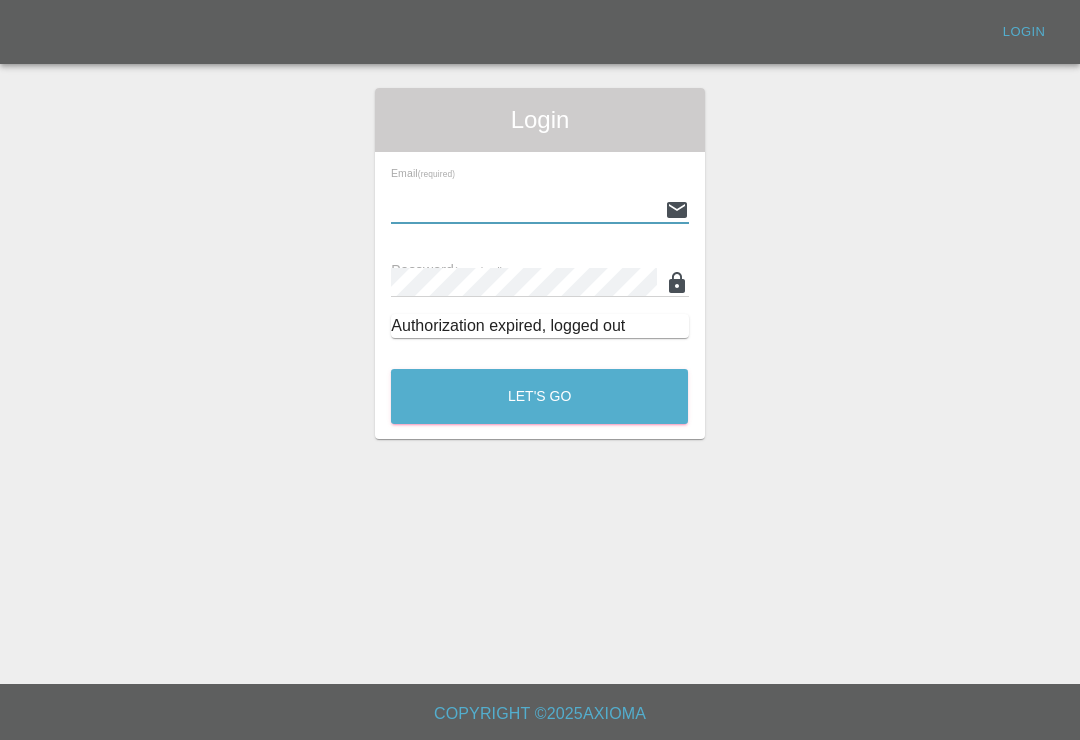 type on "[EMAIL]" 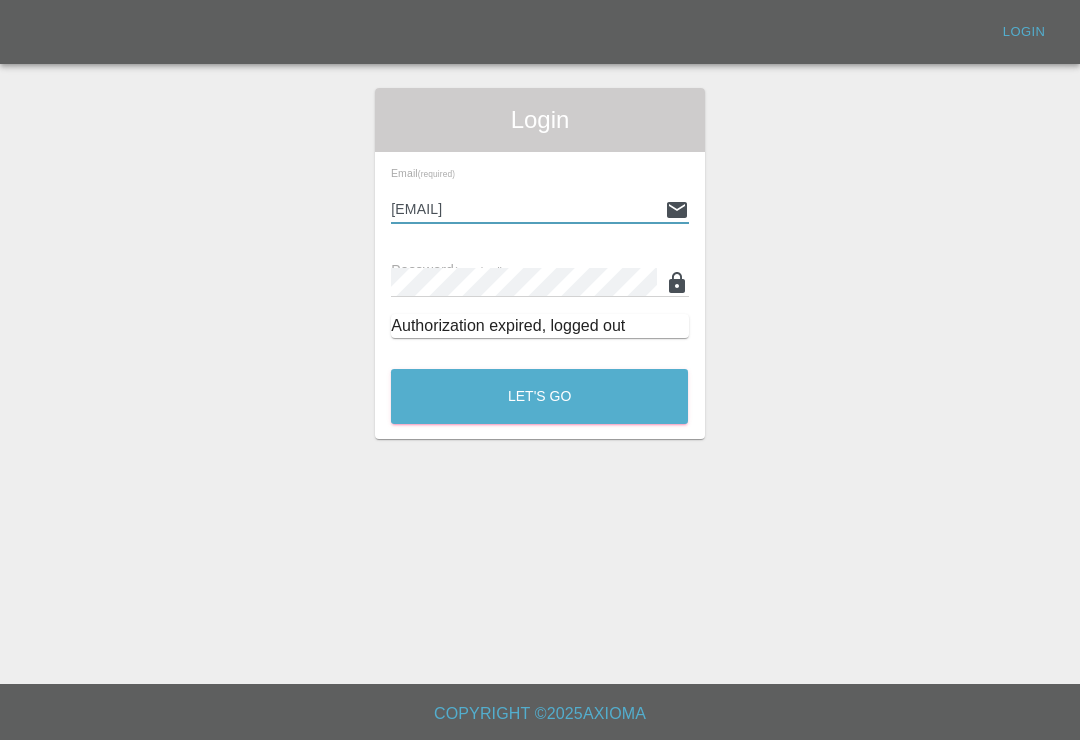click on "Let's Go" at bounding box center [539, 396] 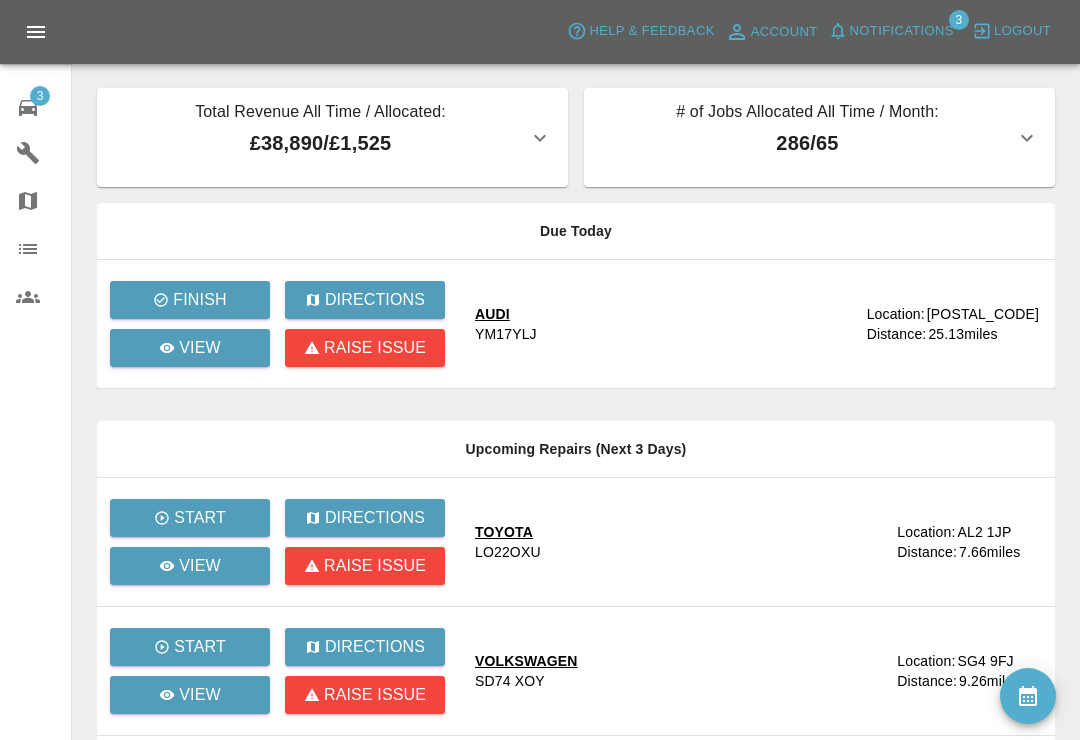 click 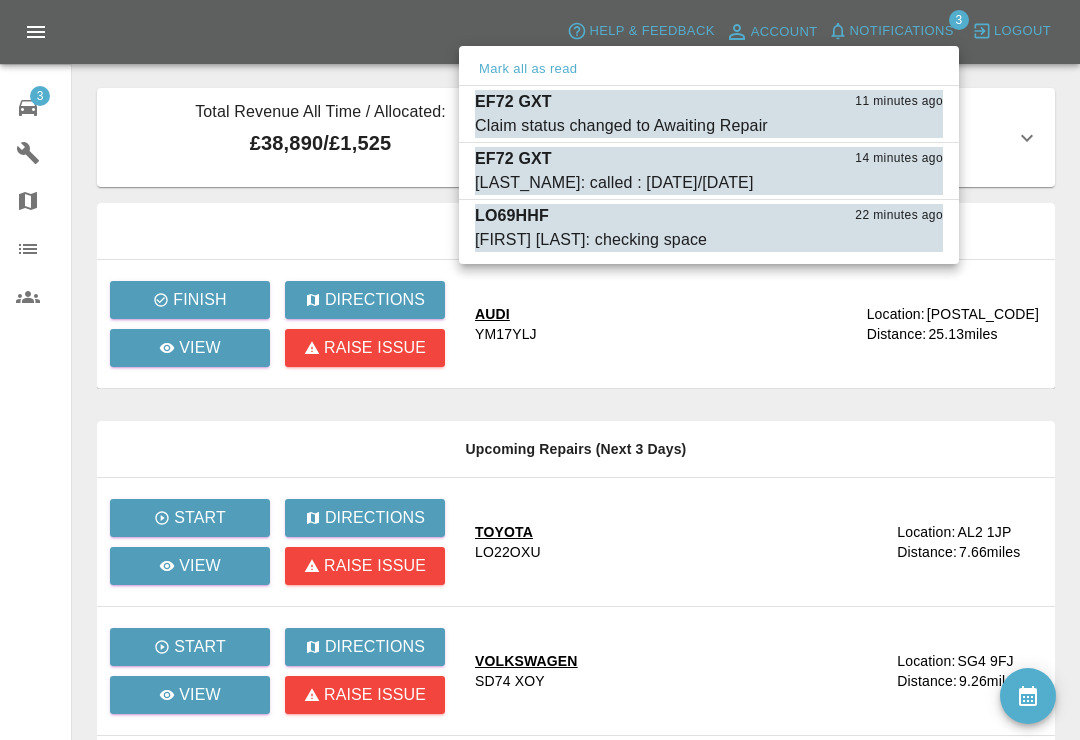 click at bounding box center [540, 370] 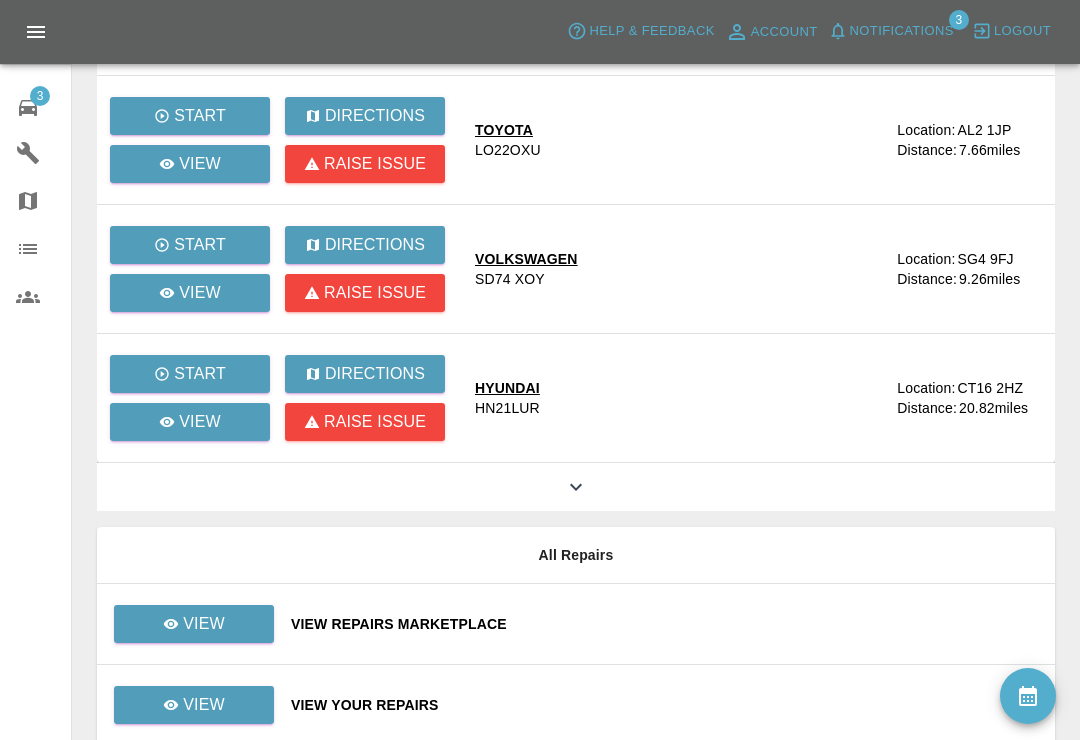 scroll, scrollTop: 457, scrollLeft: 0, axis: vertical 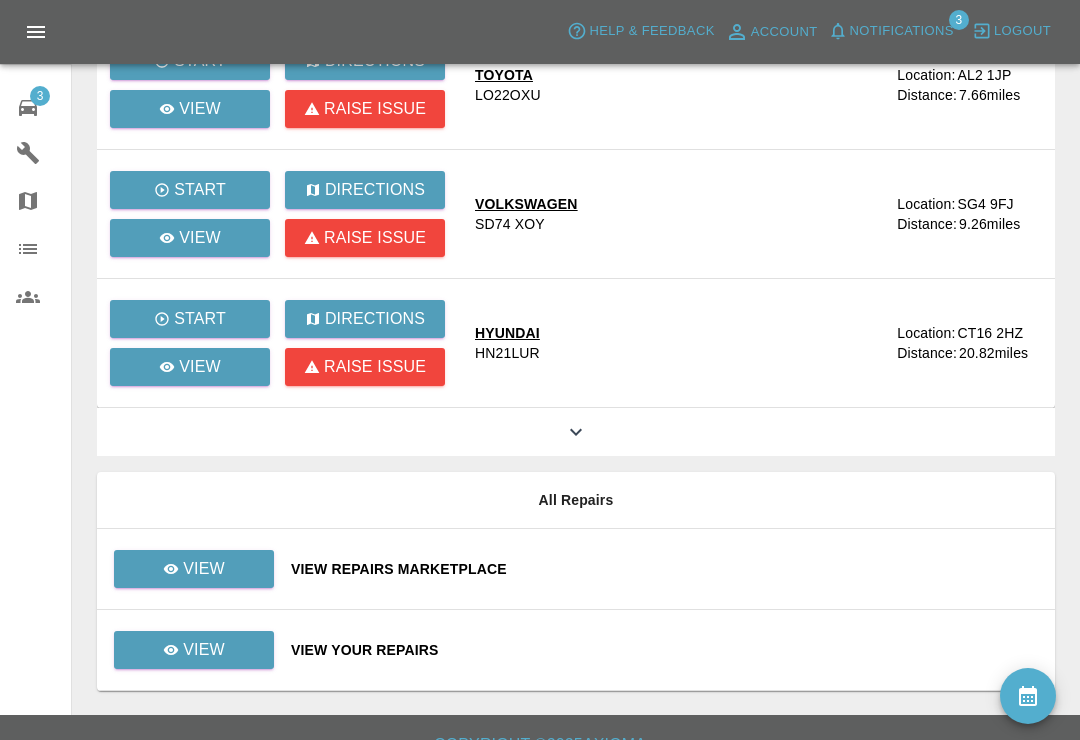 click on "View Your Repairs" at bounding box center [665, 650] 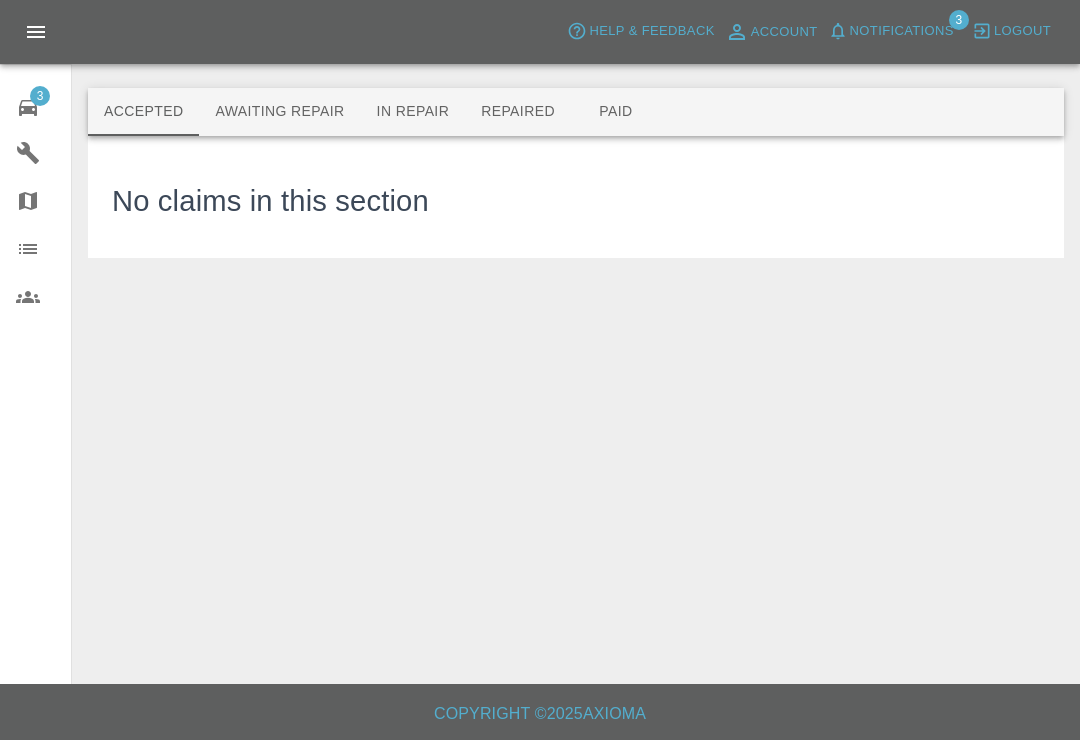 scroll, scrollTop: 0, scrollLeft: 0, axis: both 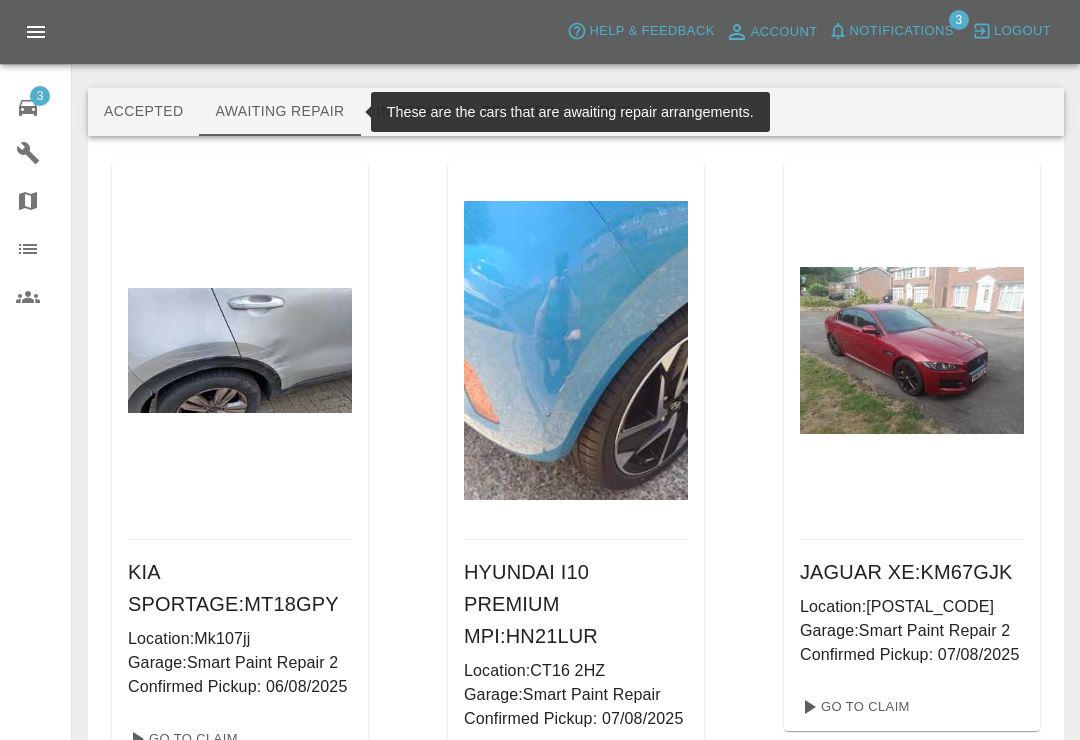 click on "Awaiting Repair" at bounding box center (279, 112) 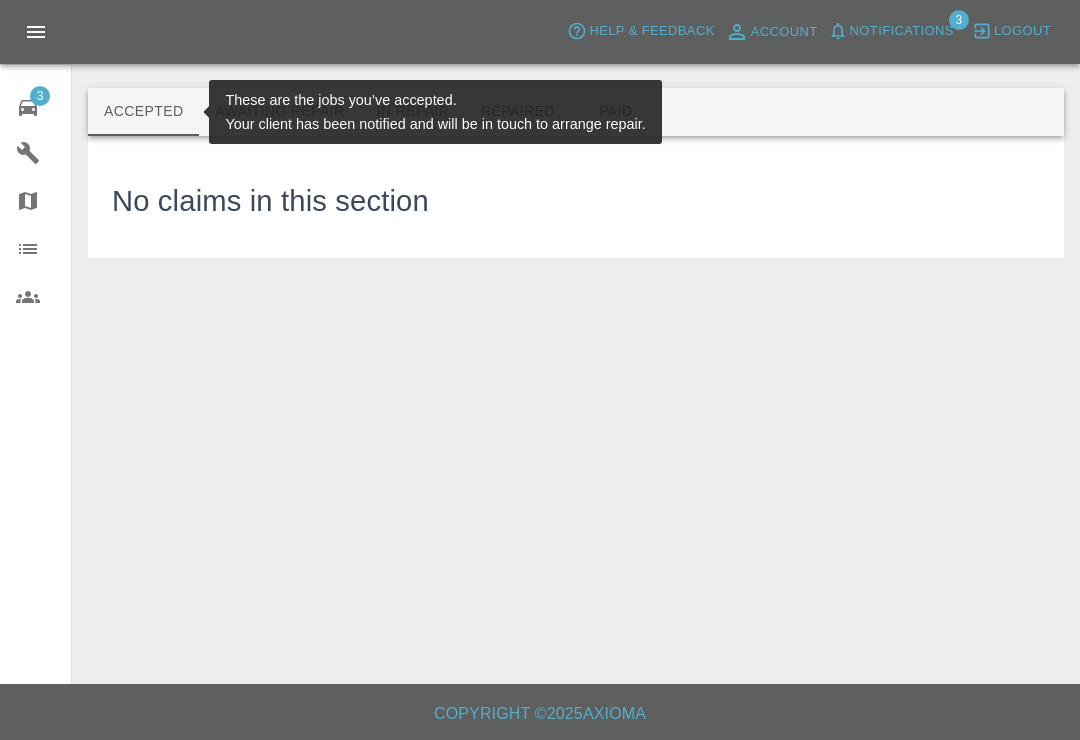 click on "No claims in this section" at bounding box center (576, 197) 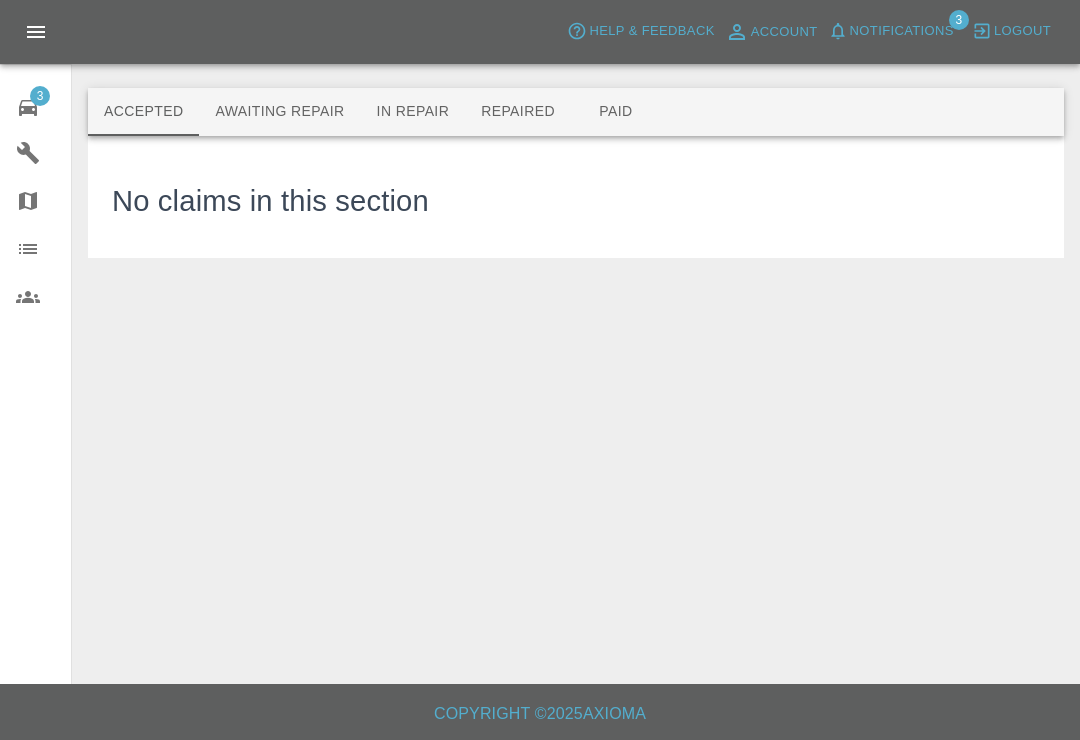 click on "Repaired" at bounding box center [518, 112] 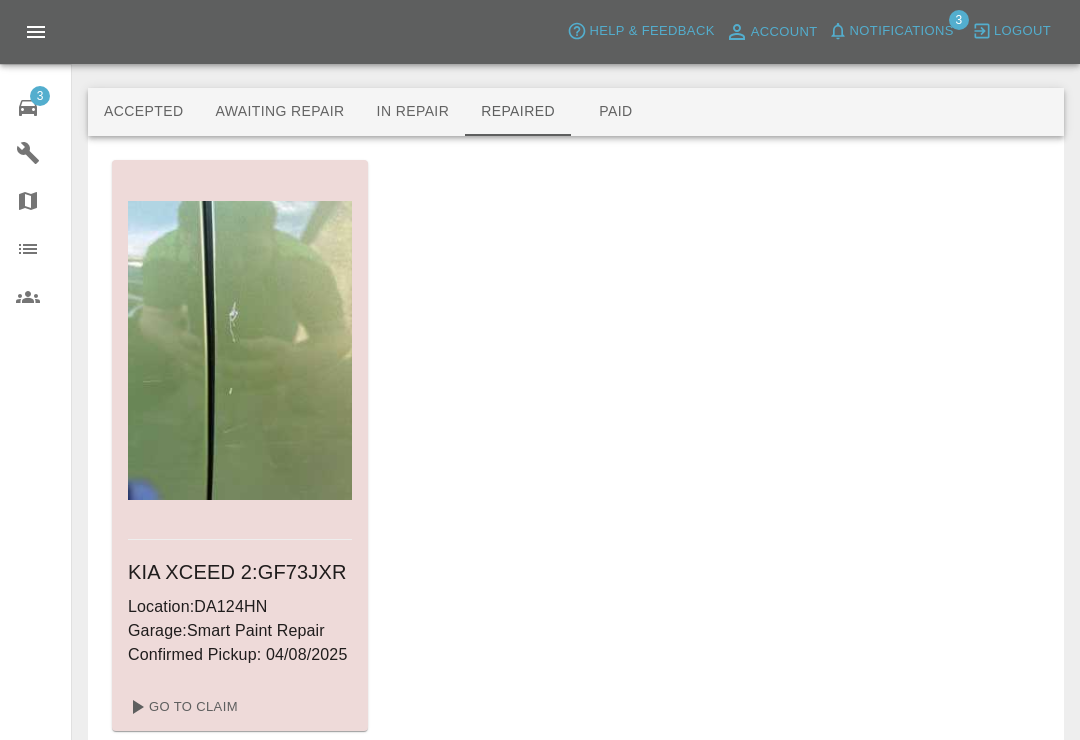 click at bounding box center [576, 56] 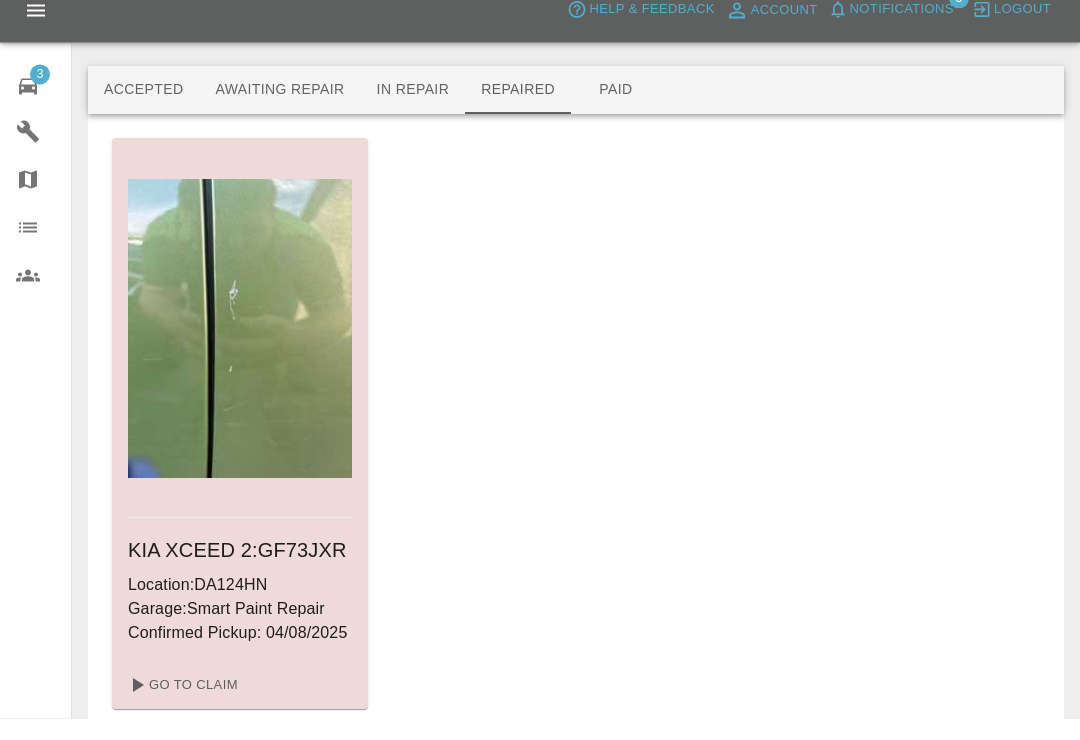 scroll, scrollTop: 96, scrollLeft: 0, axis: vertical 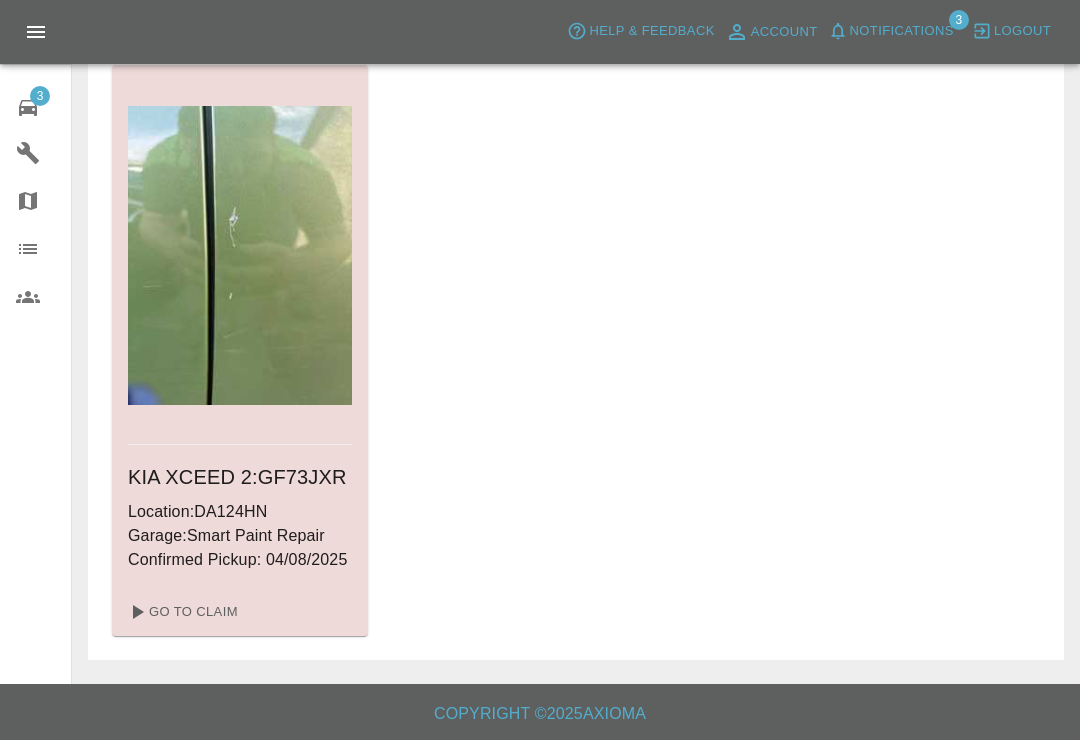 click on "Go To Claim" at bounding box center (240, 612) 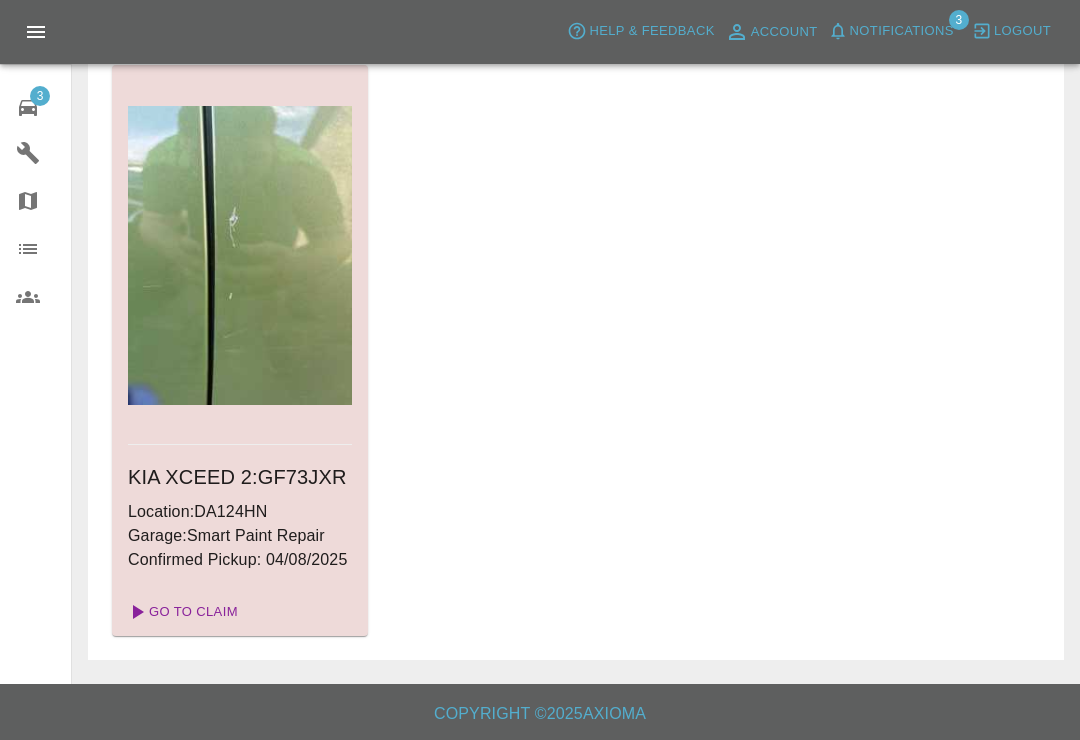 click on "Go To Claim" at bounding box center (181, 612) 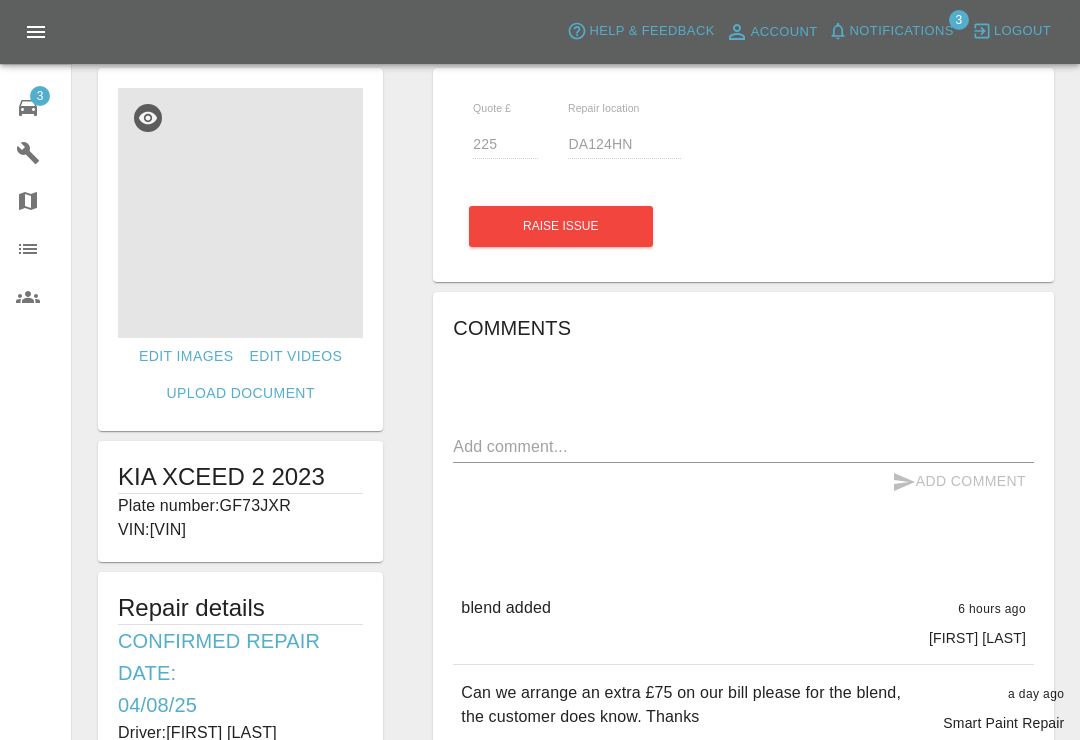scroll, scrollTop: 0, scrollLeft: 0, axis: both 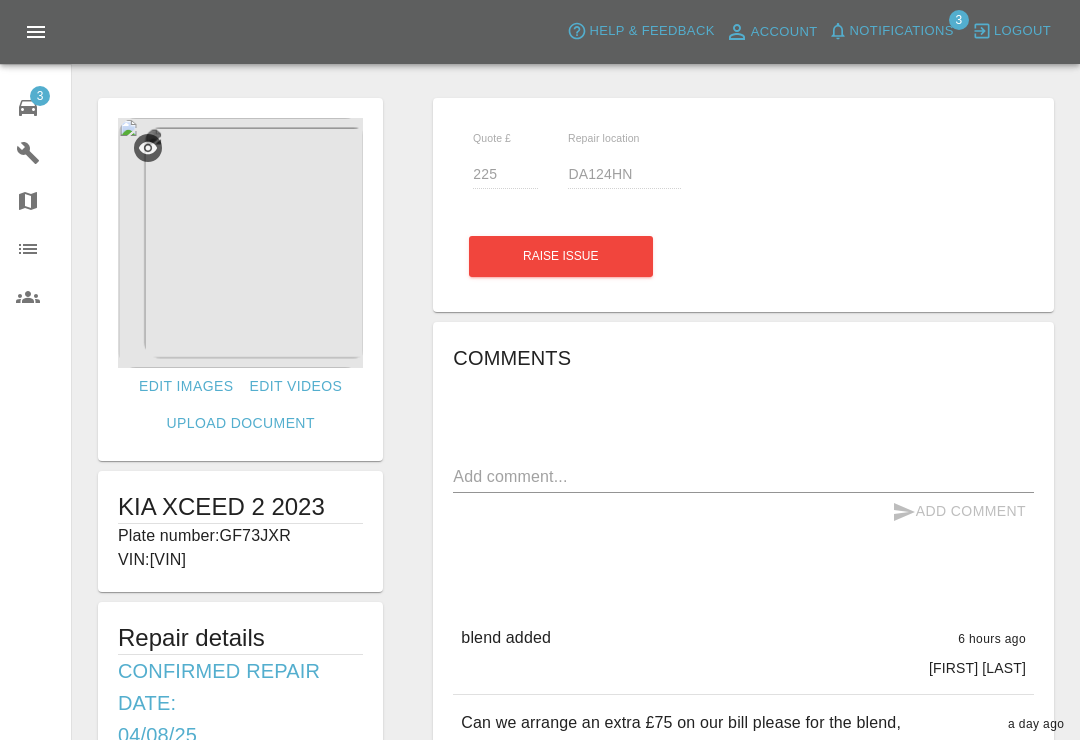 click on "3" at bounding box center [40, 96] 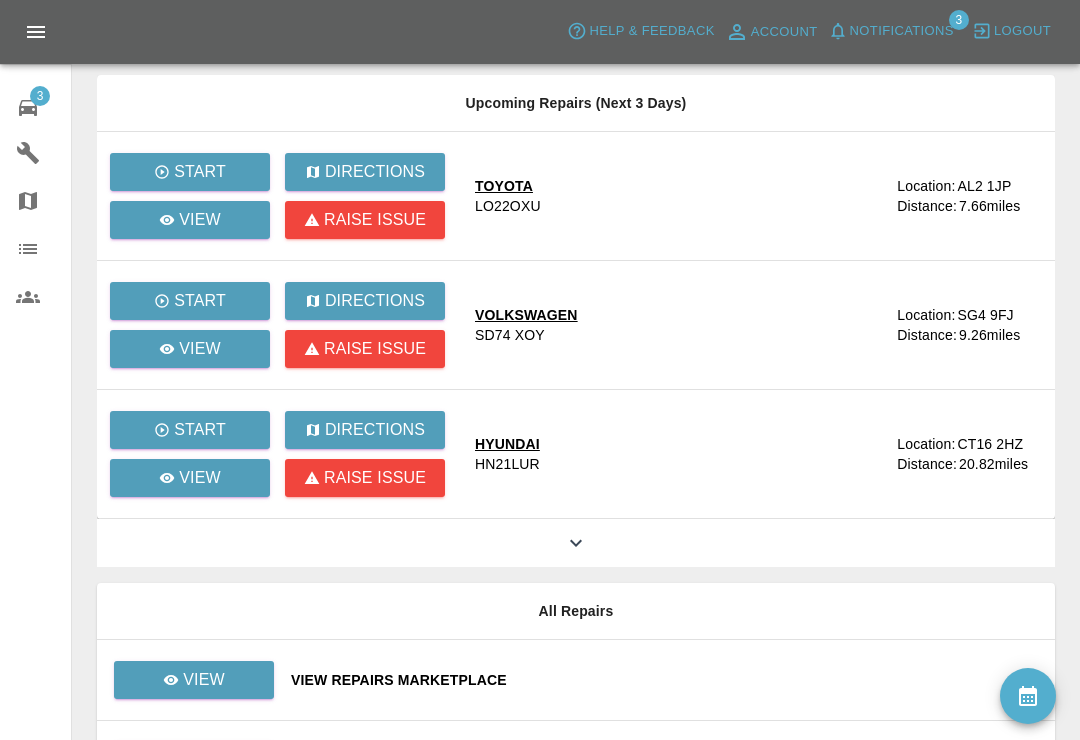 scroll, scrollTop: 457, scrollLeft: 0, axis: vertical 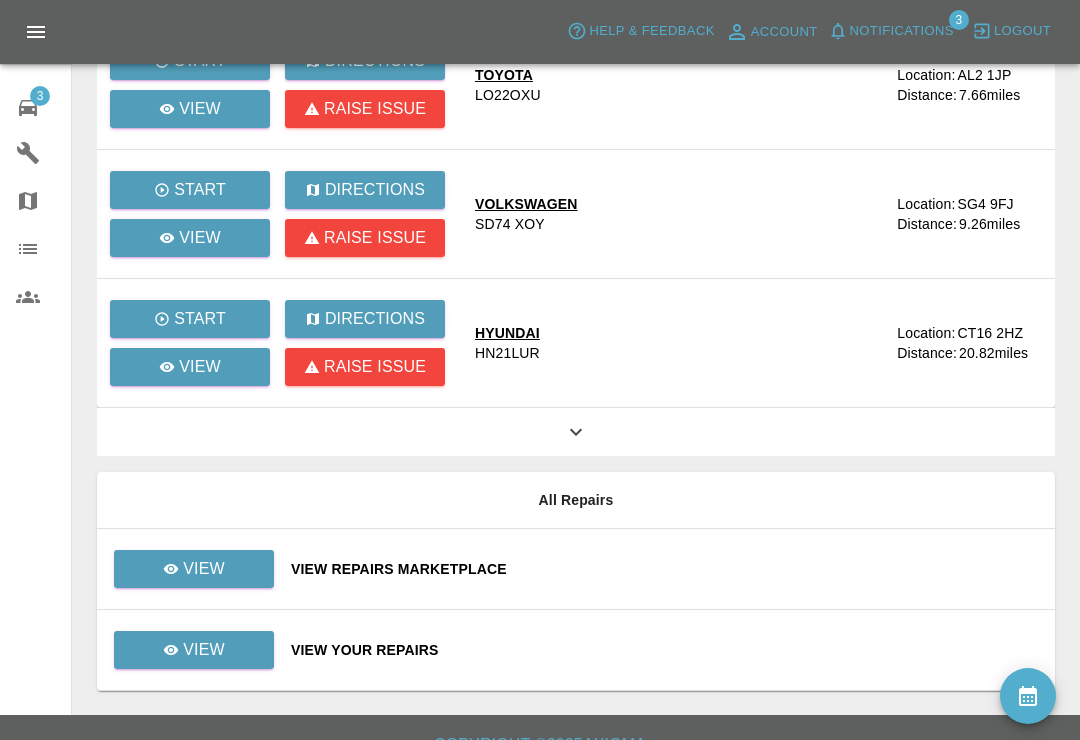click on "View Repairs Marketplace" at bounding box center [665, 569] 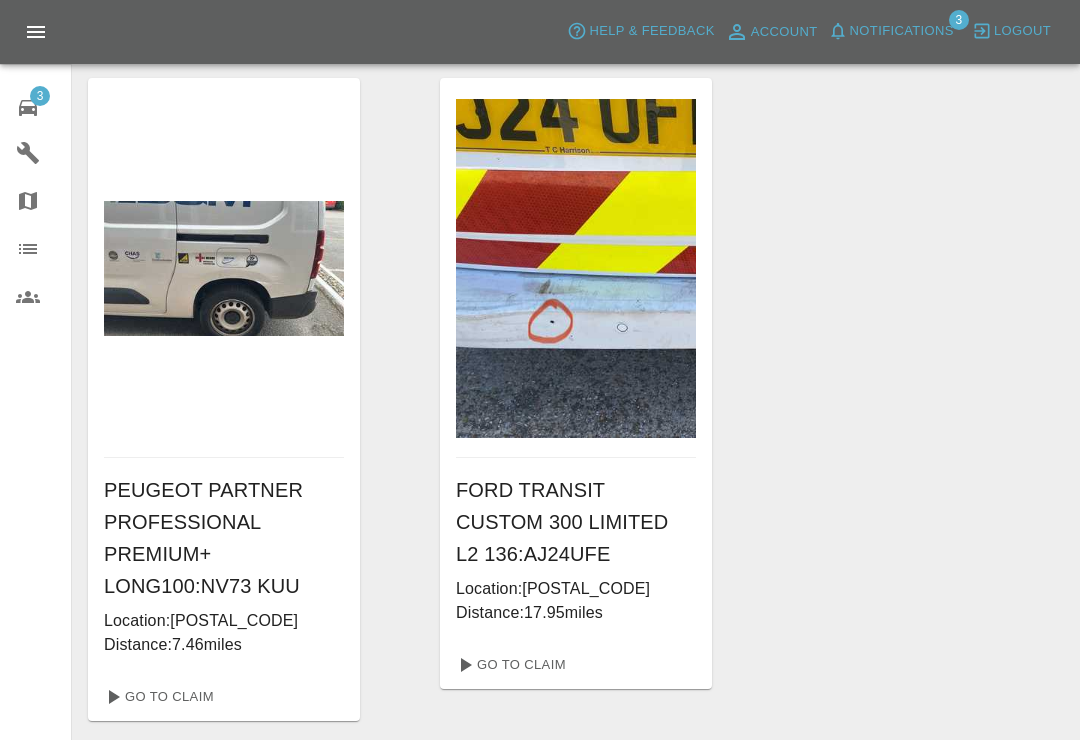 scroll, scrollTop: 40, scrollLeft: 0, axis: vertical 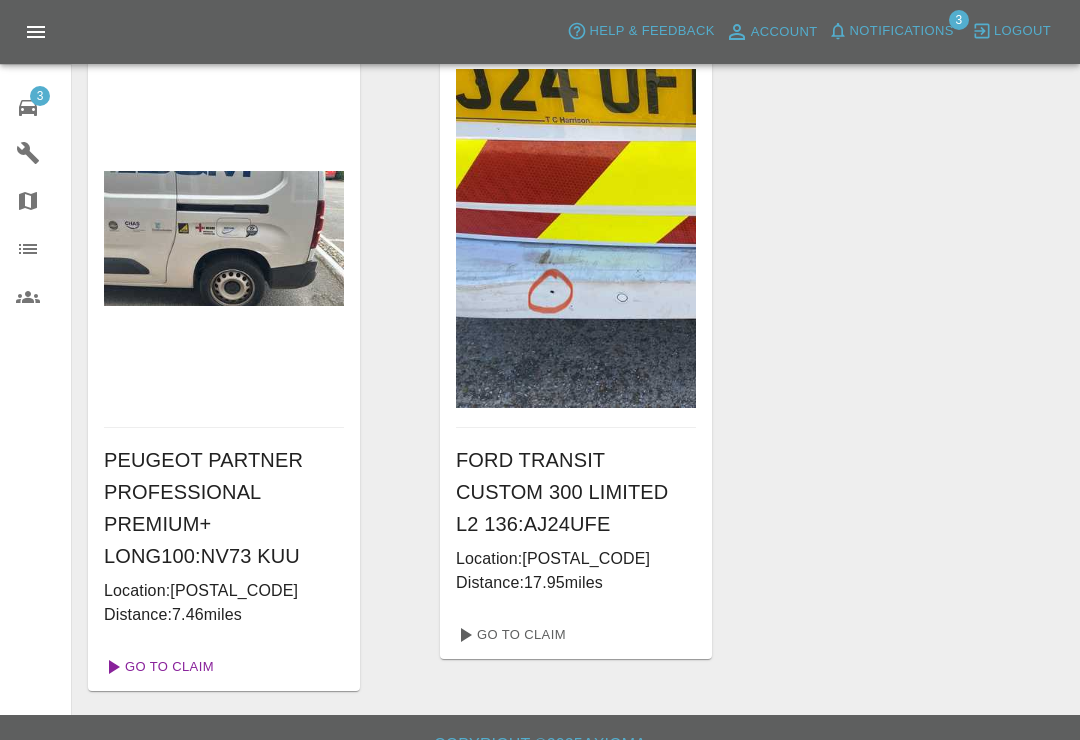 click on "Go To Claim" at bounding box center [157, 667] 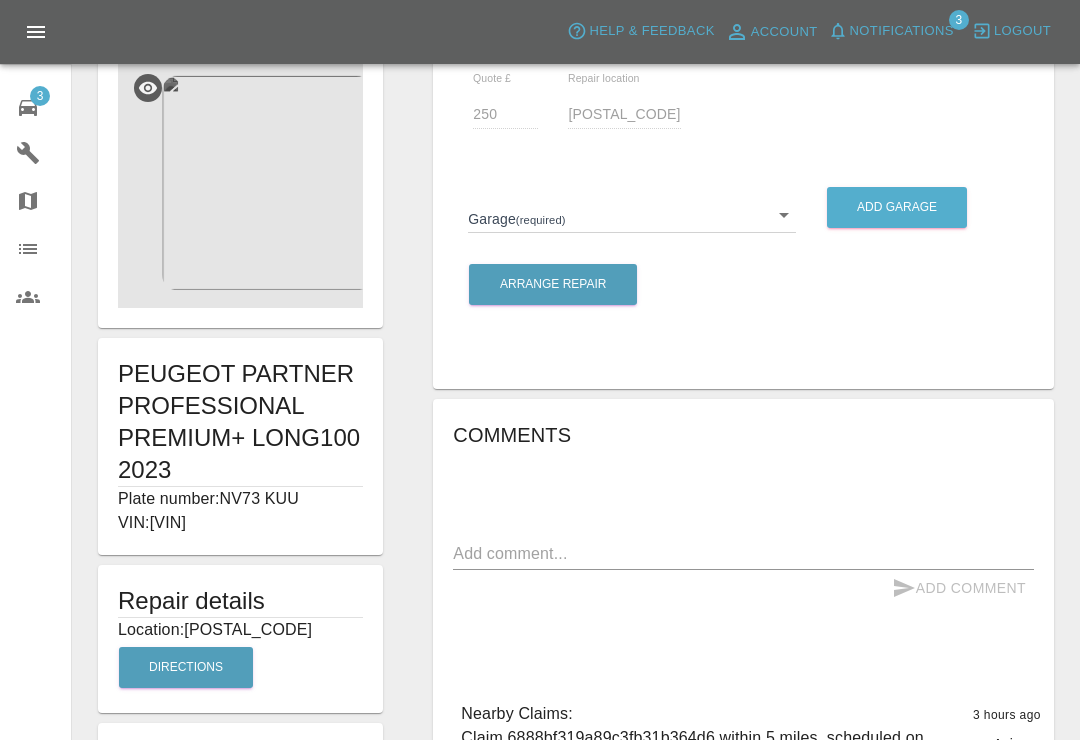 scroll, scrollTop: 0, scrollLeft: 0, axis: both 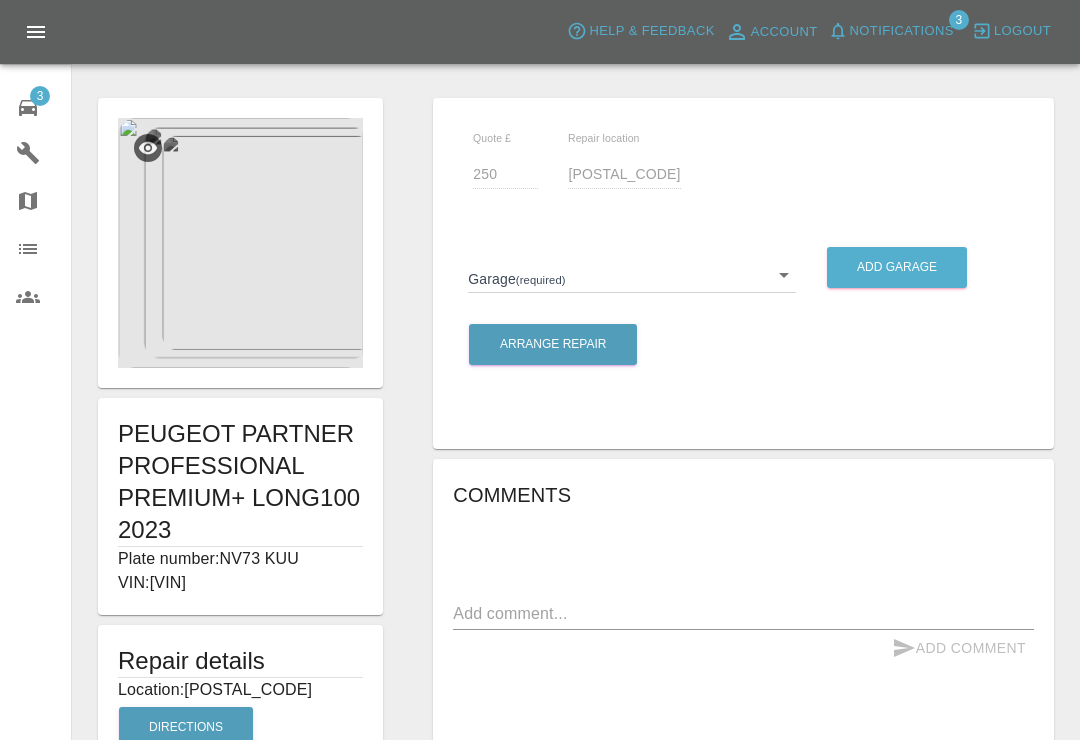 click at bounding box center [240, 243] 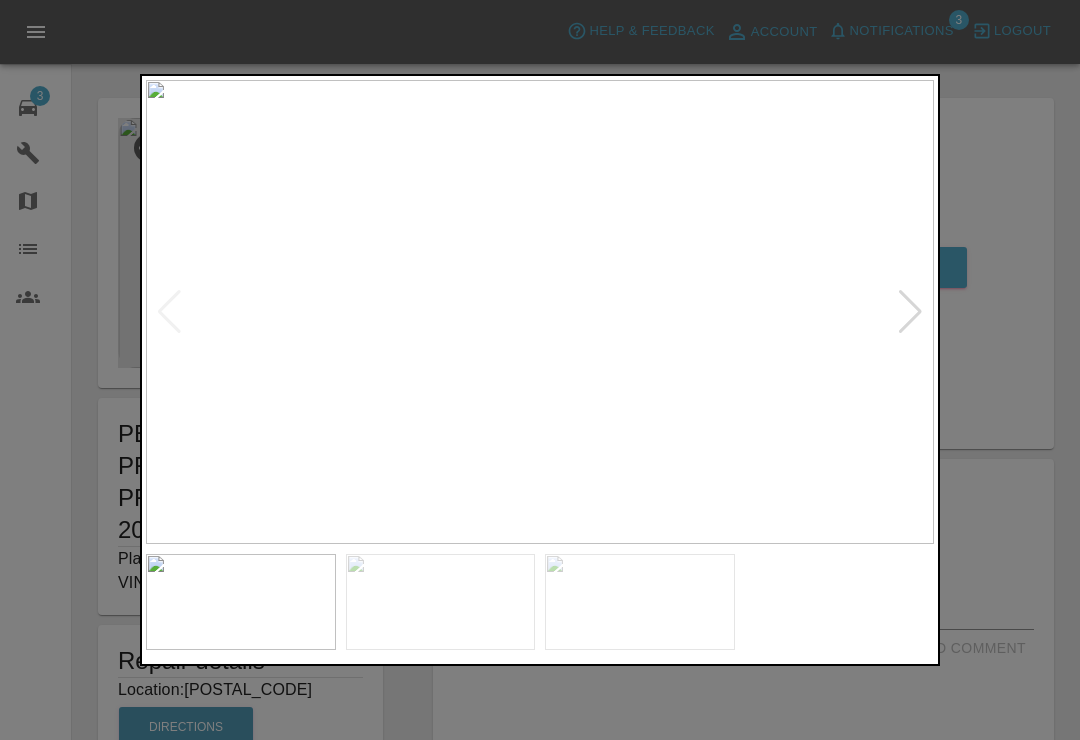 click at bounding box center [540, 370] 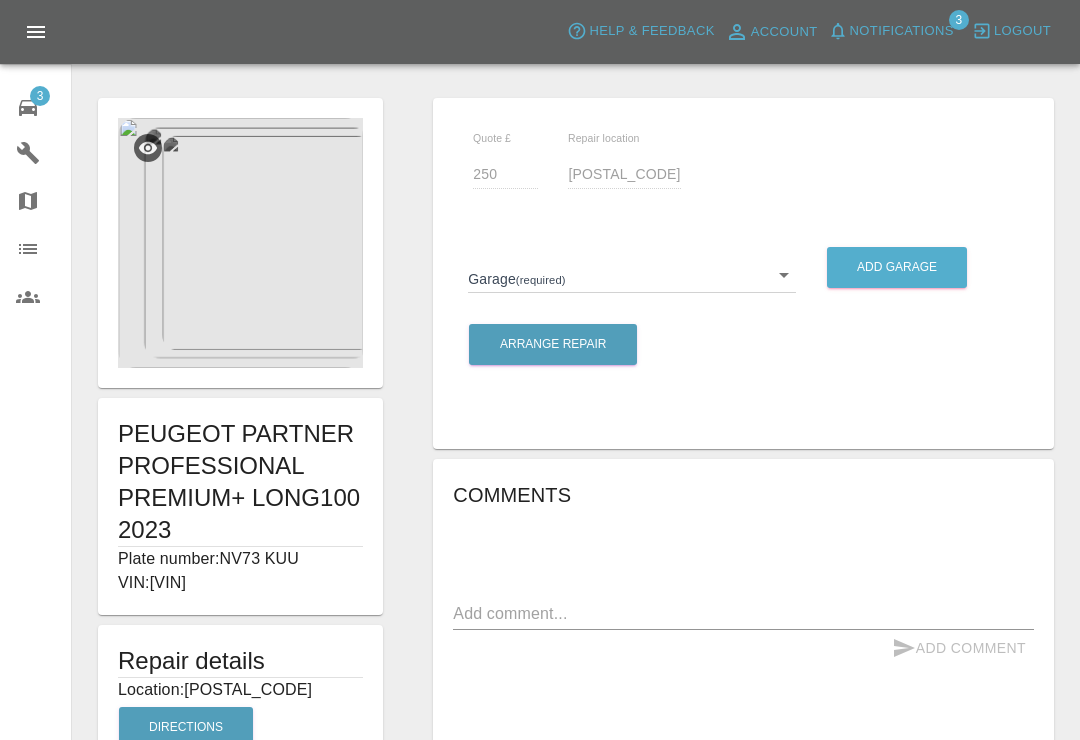 click on "Quote £ 250 Repair location [POSTAL_CODE] Garage (required) ​ Add garage Arrange Repair Comments x Add Comment Nearby Claims:
Claim 6888bf319a89c3fb31b364d6 within 5 miles, scheduled on [MONTH] 20, [YEAR].
Claim 6888bf319a89c3fb31b364d6 within 10 miles, scheduled on [MONTH] 20, [YEAR]. 3 hours ago Axioma Nearby Claims:
Claim 6888bf319a89c3fb31b364d6 within 5 miles, scheduled on [MONTH] 20, [YEAR].
Claim 6888bf319a89c3fb31b364d6 within 10 miles, scheduled on [MONTH] 20, [YEAR]. 3 hours ago Axioma Repair scope: Repair NSR Quarter Panel
Remove Decals 4 hours ago Repair scope: Repair NSR Quarter Panel
Remove Decals 4 hours ago Dent and scrap to the rear left (photos attached)
Need repair done before the 19th [MONTH]. 5 hours ago Dent and scrap to the rear left (photos attached)
Need repair done before the 19th [MONTH]. 5 hours ago" at bounding box center [743, 601] 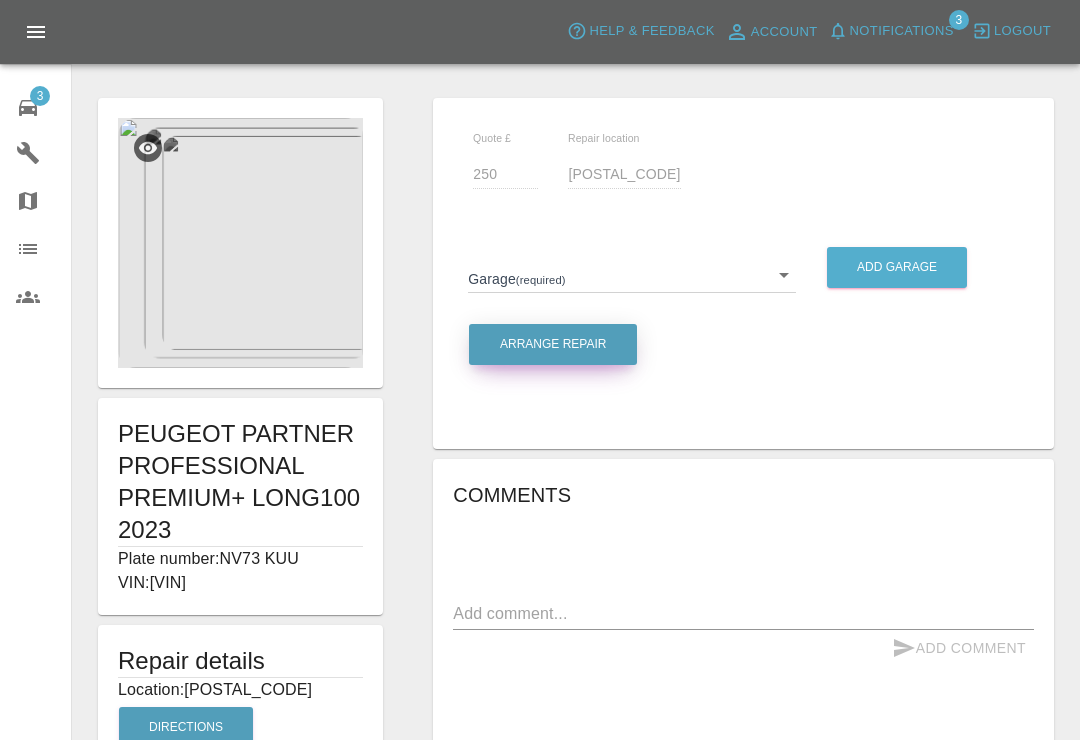 click on "Arrange Repair" at bounding box center (553, 344) 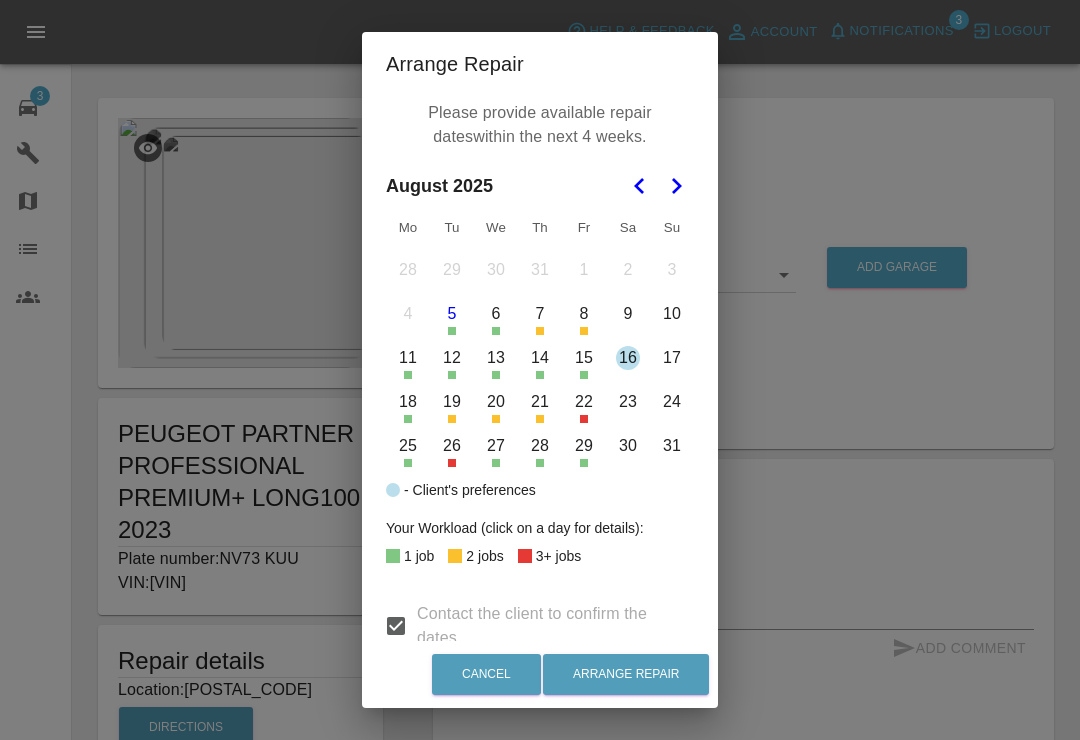 click on "Arrange Repair Please provide available repair dates  within the next 4 weeks. August 2025 Mo Tu We Th Fr Sa Su 28 29 30 31 1 2 3 4 5 6 7 8 9 10 11 12 13 14 15 16 17 18 19 20 21 22 23 24 25 26 27 28 29 30 31 - Client's preferences Your Workload (click on a day for details): 1 job 2 jobs 3+ jobs Contact the client to confirm the dates Client requested specific dates Cancel Arrange Repair" at bounding box center [540, 370] 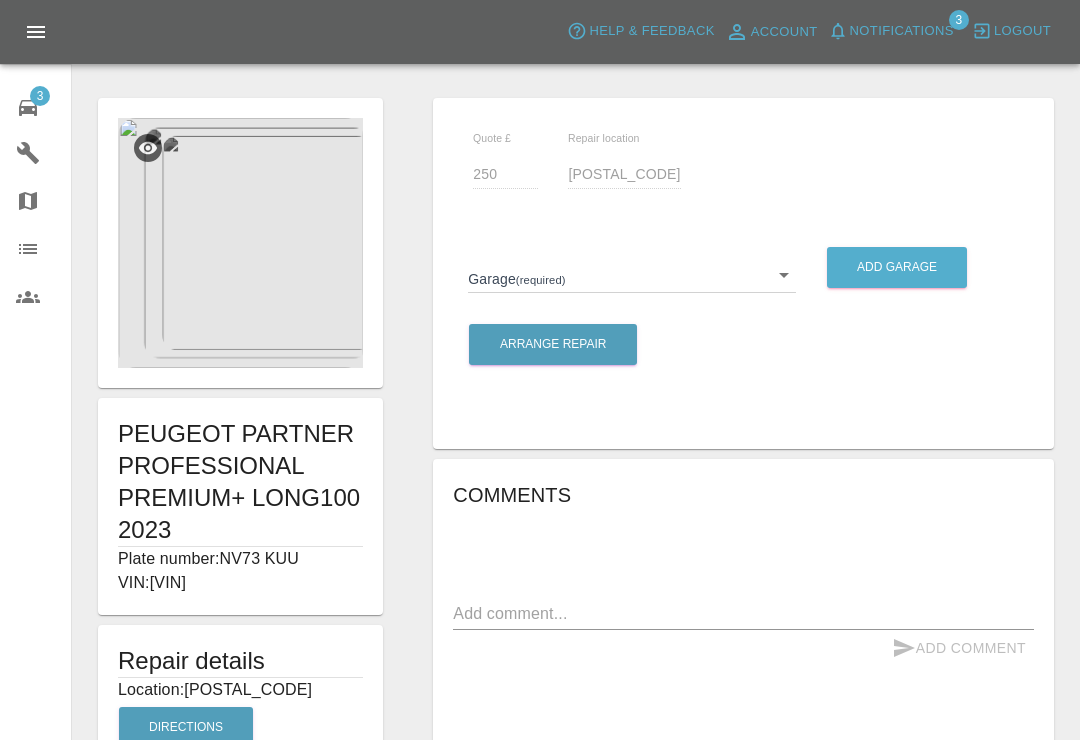 click on "Axioma Help & Feedback Account Notifications 3 Logout 3 Repair home Garages Map Organization Users PEUGEOT PARTNER PROFESSIONAL PREMIUM+ LONG100 2023 Plate number: NV73 KUU VIN: VR3EFYHT2PJ809485 Repair details Location: [POSTAL_CODE] Directions Claim Details Quote £ 250 Repair location [POSTAL_CODE] Garage (required) ​ Add garage Arrange Repair Comments x Add Comment Nearby Claims:
Claim 6888bf319a89c3fb31b364d6 within 5 miles, scheduled on [MONTH] 20, [YEAR].
Claim 6888bf319a89c3fb31b364d6 within 10 miles, scheduled on [MONTH] 20, [YEAR]. 3 hours ago Axioma Nearby Claims:
Claim 6888bf319a89c3fb31b364d6 within 5 miles, scheduled on [MONTH] 20, [YEAR].
Claim 6888bf319a89c3fb31b364d6 within 10 miles, scheduled on [MONTH] 20, [YEAR]. 3 hours ago Axioma Repair scope: Repair NSR Quarter Panel
Remove Decals 4 hours ago Repair scope: Repair NSR Quarter Panel
Remove Decals 4 hours ago Dent and scrap to the rear left (photos attached)
Need repair done before the 19th [MONTH]. 5 hours ago 5 hours ago Copyright ©" at bounding box center (540, 597) 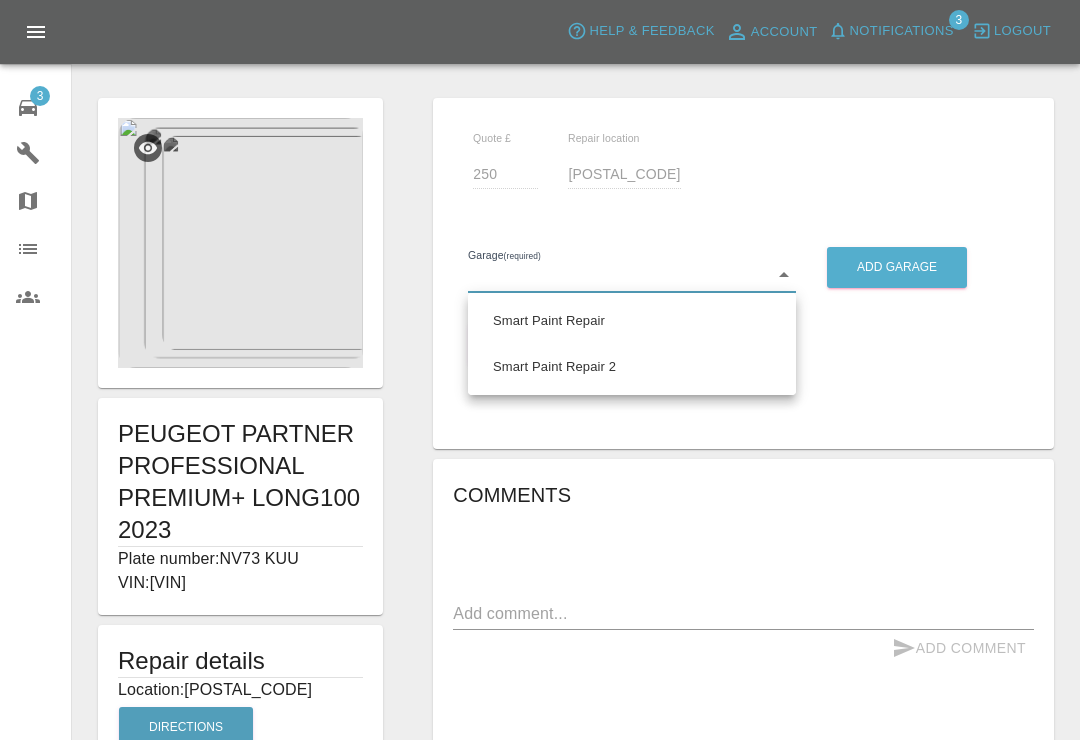 click on "Smart Paint Repair" at bounding box center [632, 321] 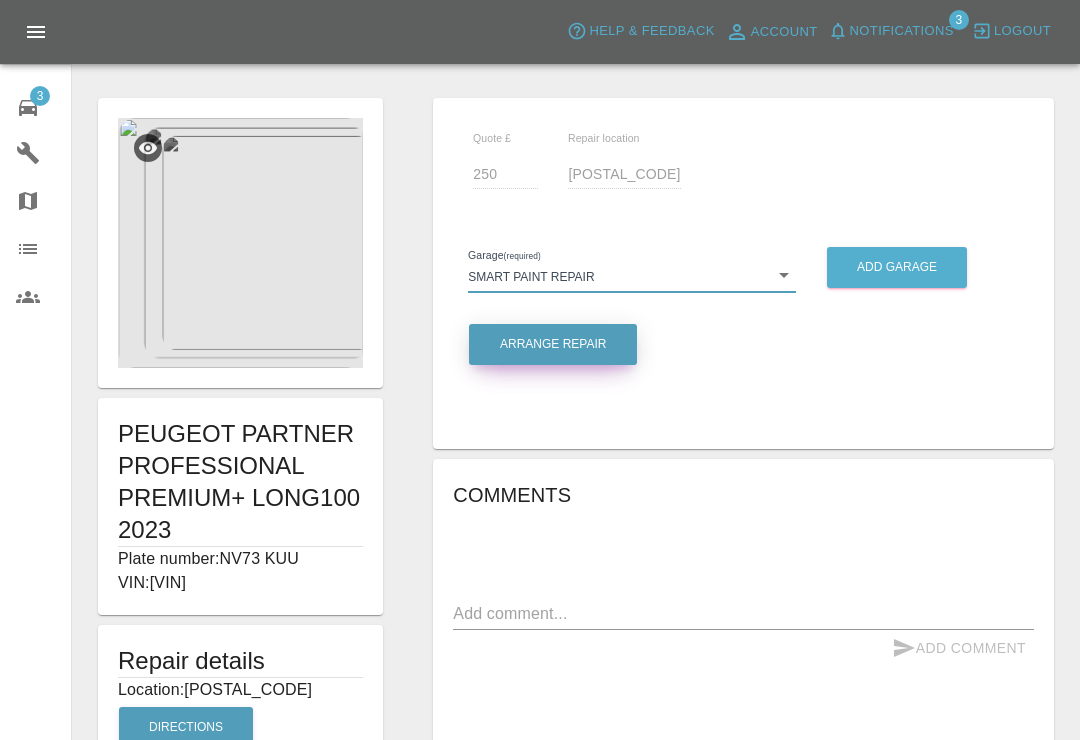 click on "Arrange Repair" at bounding box center (553, 344) 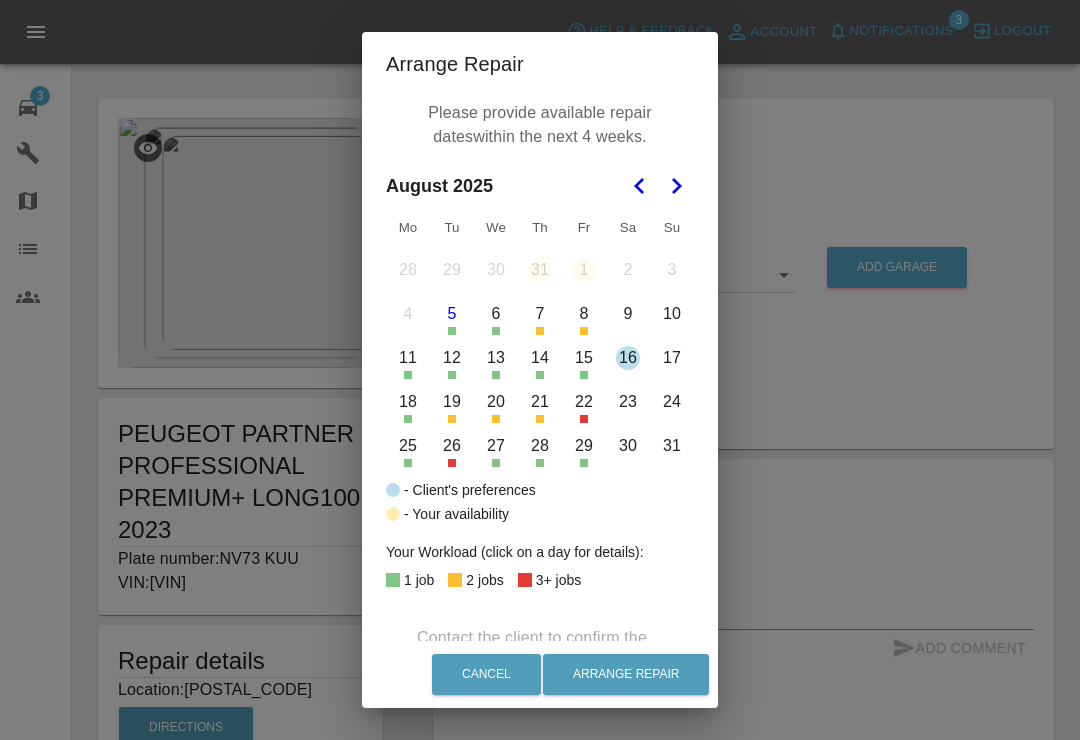 click on "Arrange Repair Please provide available repair dates  within the next 4 weeks. [MONTH] [YEAR] Mo Tu We Th Fr Sa Su 28 29 30 31 1 2 3 4 5 6 7 8 9 10 11 12 13 14 15 16 17 18 19 20 21 22 23 24 25 26 27 28 29 30 31 - Client's preferences - Your availability Your Workload (click on a day for details): 1 job 2 jobs 3+ jobs Contact the client to confirm the dates Client requested specific dates Cancel Arrange Repair" at bounding box center [540, 370] 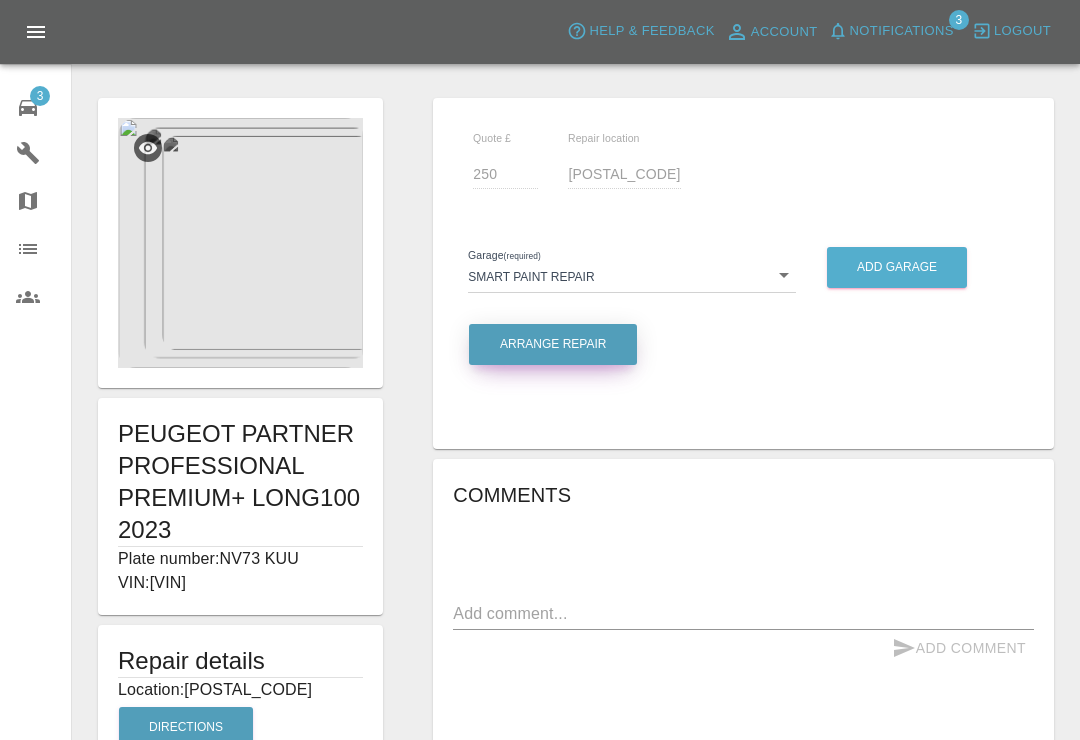 click on "Arrange Repair" at bounding box center [553, 344] 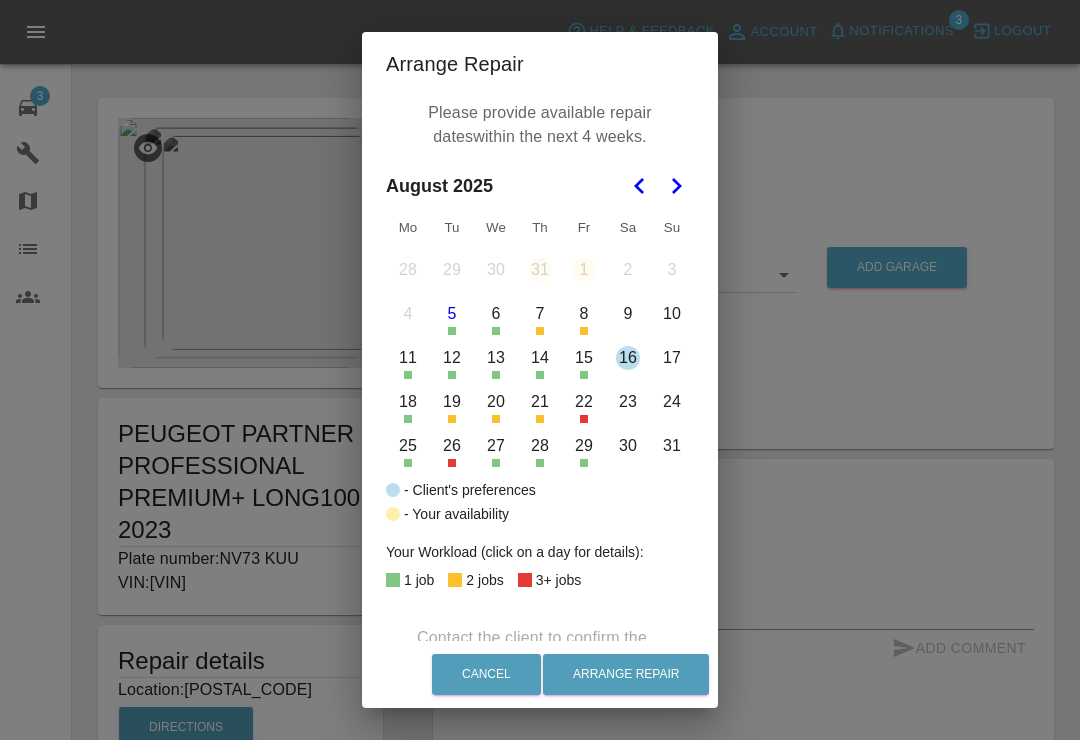 click on "Arrange Repair Please provide available repair dates  within the next 4 weeks. [MONTH] [YEAR] Mo Tu We Th Fr Sa Su 28 29 30 31 1 2 3 4 5 6 7 8 9 10 11 12 13 14 15 16 17 18 19 20 21 22 23 24 25 26 27 28 29 30 31 - Client's preferences - Your availability Your Workload (click on a day for details): 1 job 2 jobs 3+ jobs Contact the client to confirm the dates Client requested specific dates Cancel Arrange Repair" at bounding box center (540, 370) 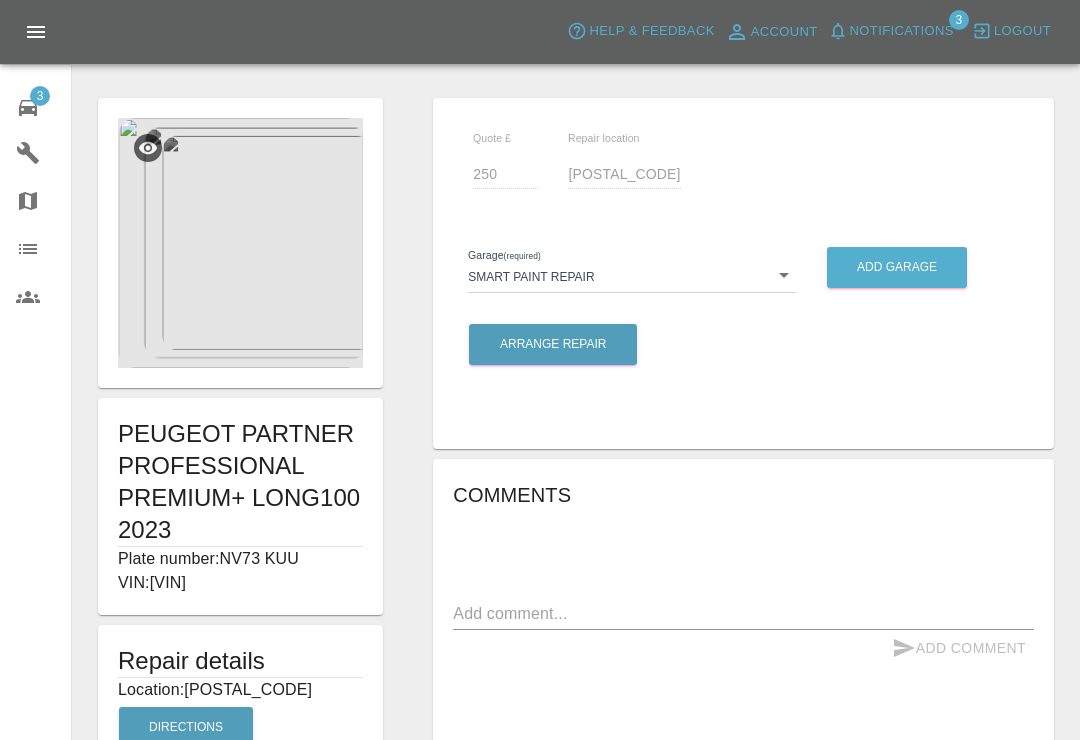 click on "Garage (required) Smart Paint Repair 679a0979904d91245c525316" at bounding box center (632, 267) 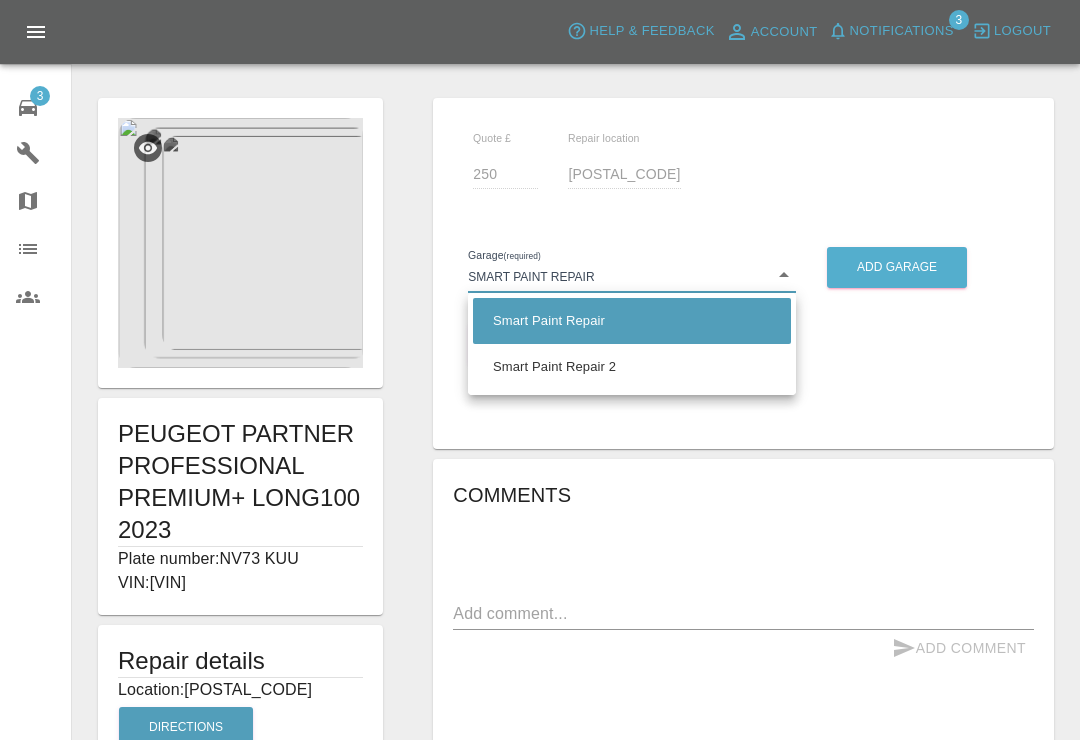 click on "Smart Paint Repair 2" at bounding box center (632, 367) 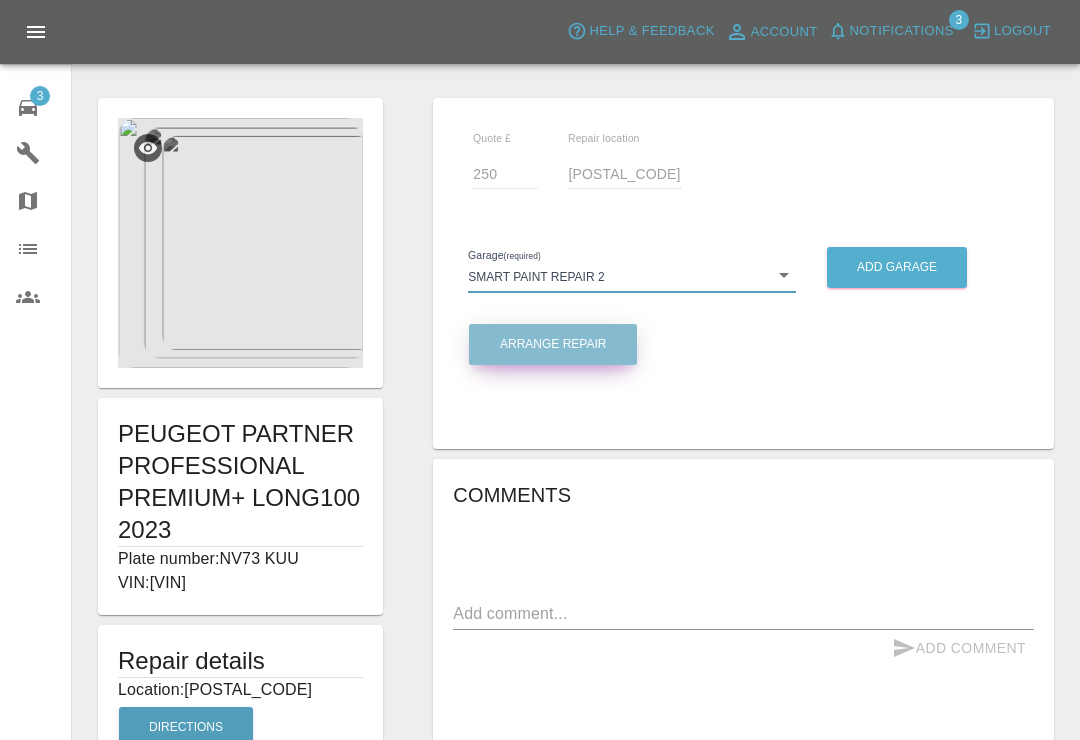 click on "Arrange Repair" at bounding box center [553, 344] 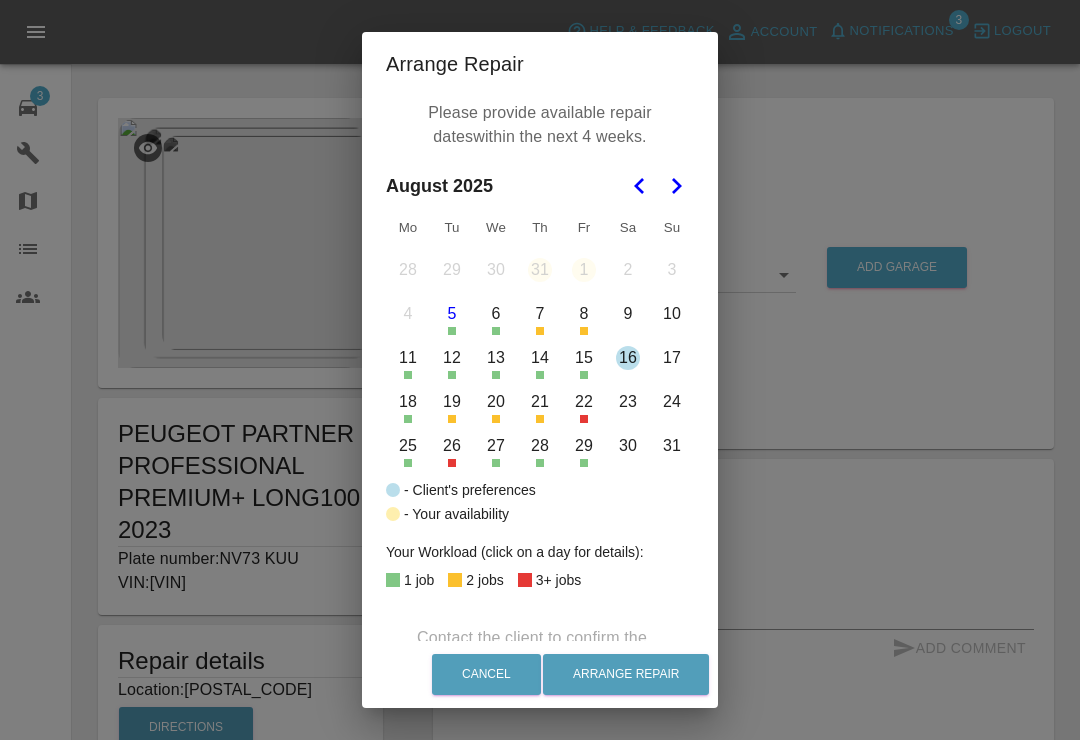 click on "12" at bounding box center [452, 358] 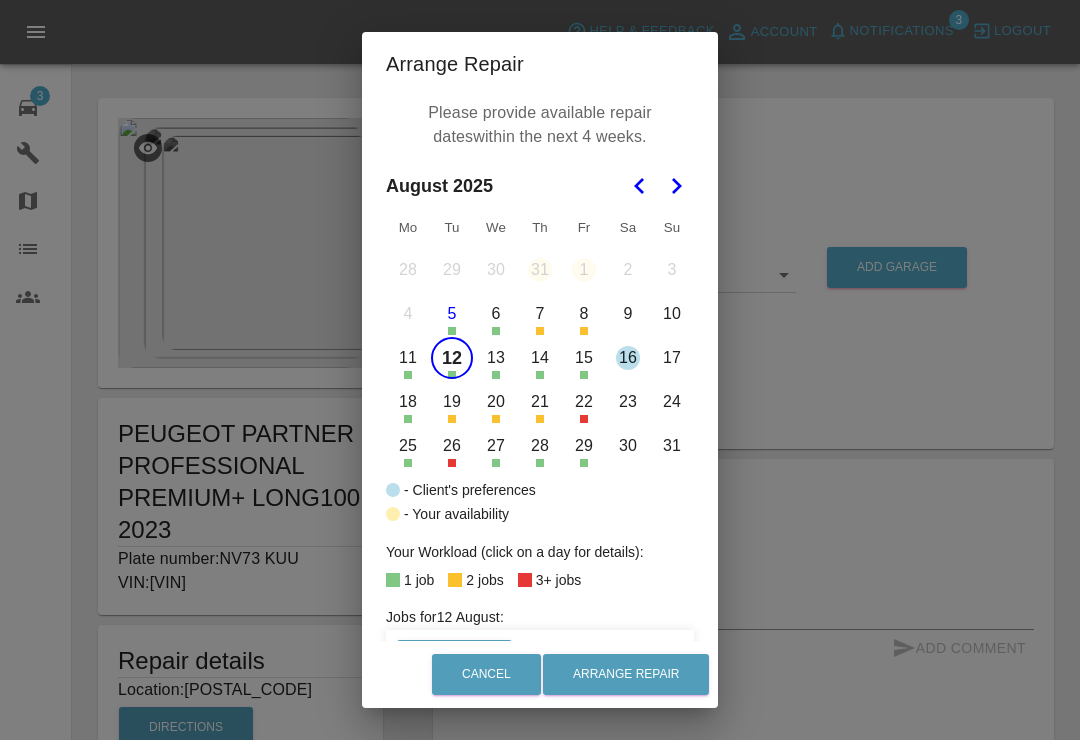 click on "18" at bounding box center (408, 402) 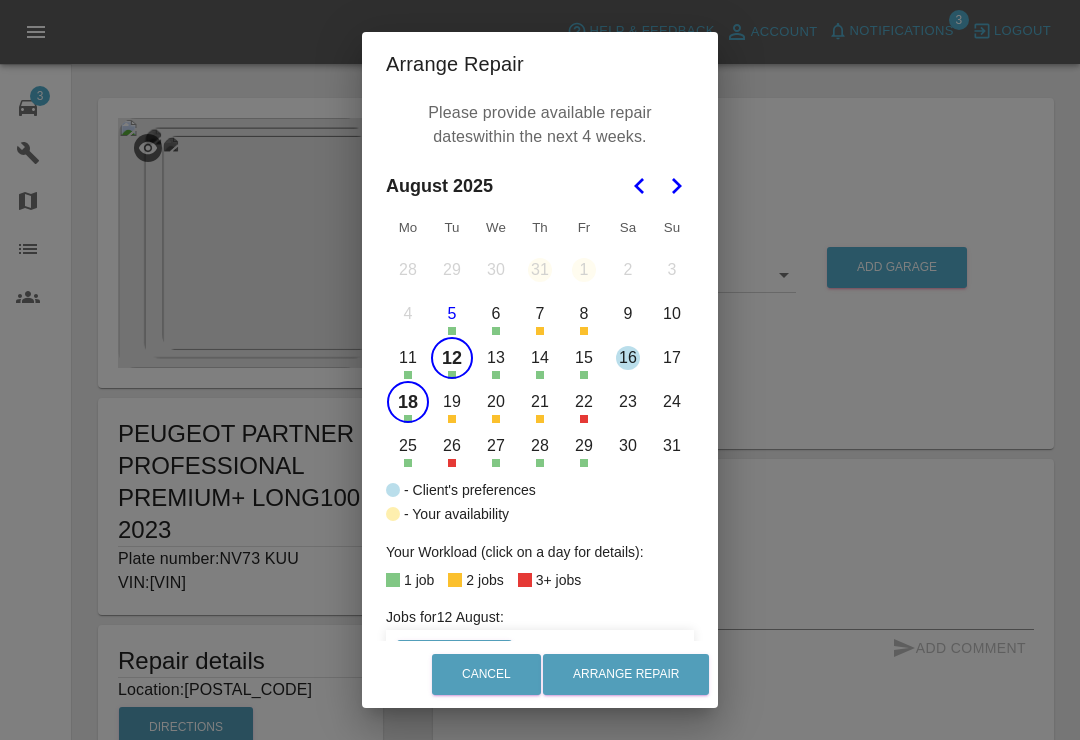 click on "25" at bounding box center (408, 446) 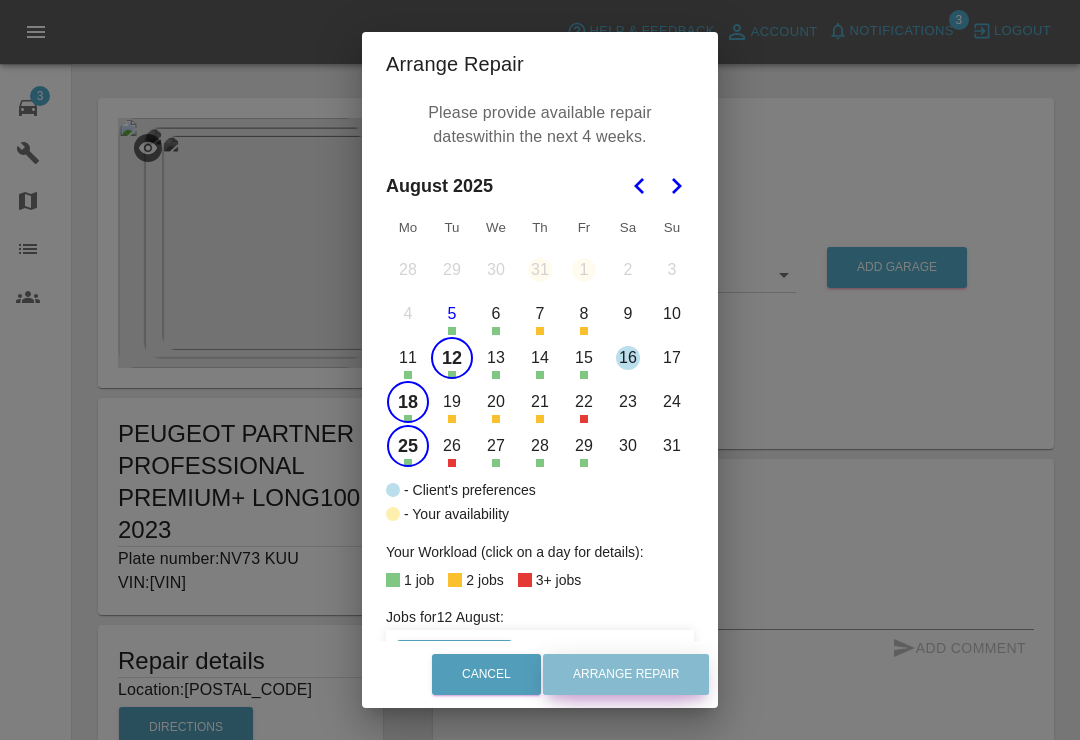 click on "Arrange Repair" at bounding box center (626, 674) 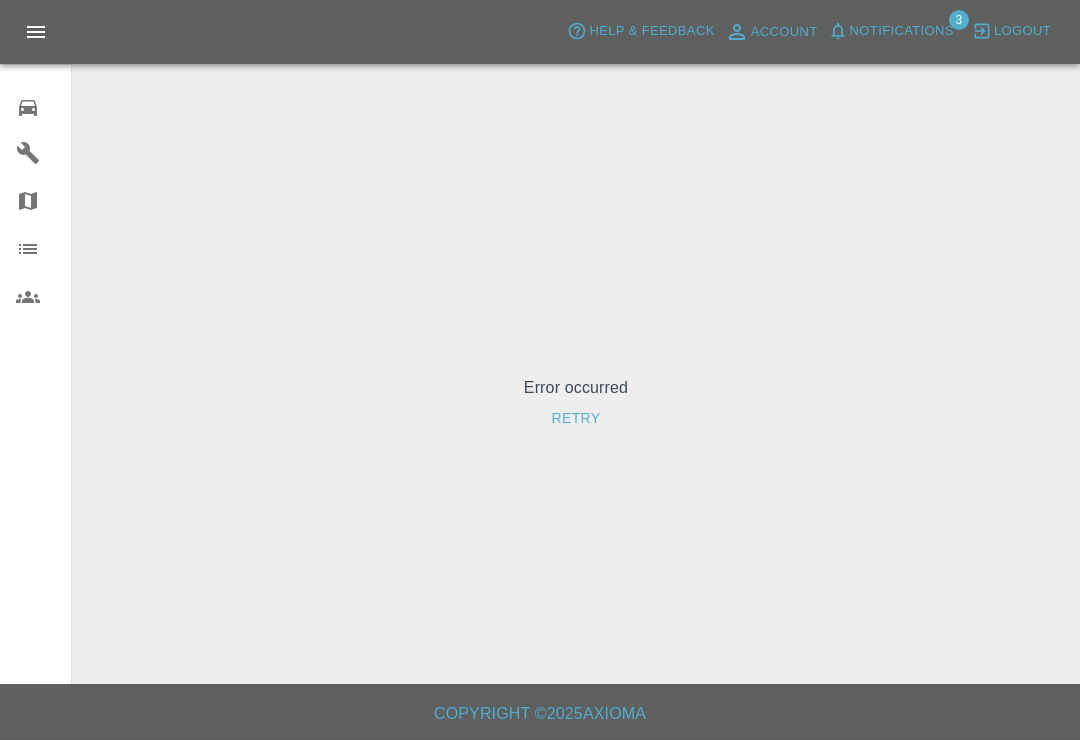 scroll, scrollTop: 0, scrollLeft: 0, axis: both 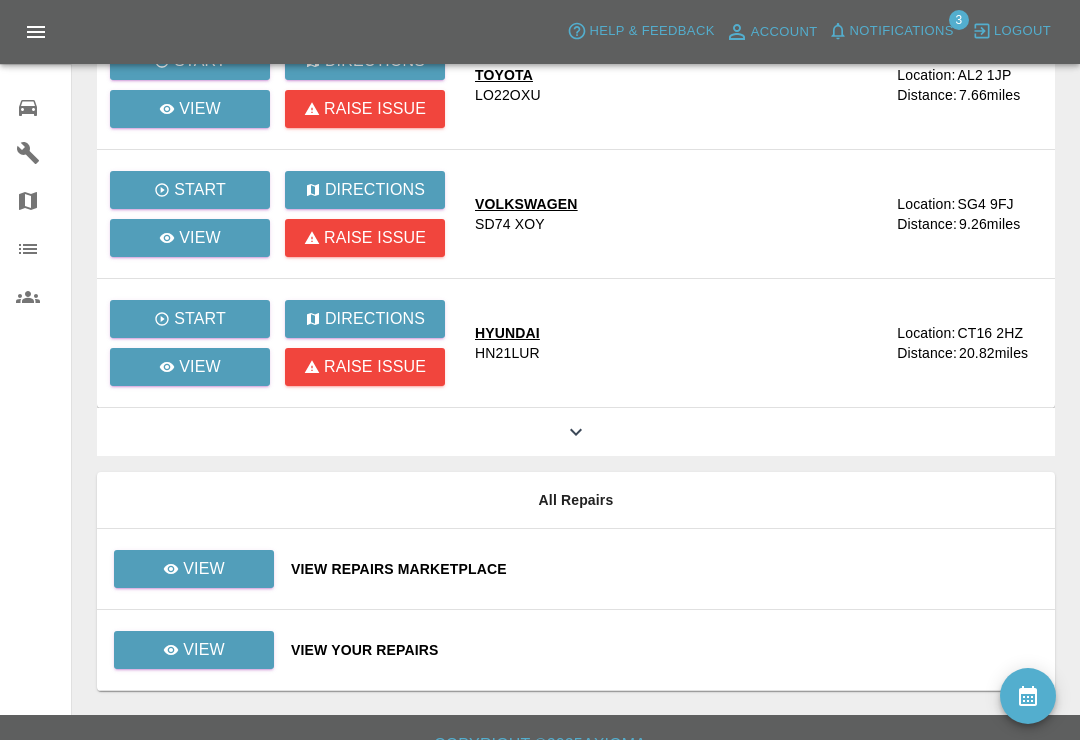 click on "View Repairs Marketplace" at bounding box center (665, 569) 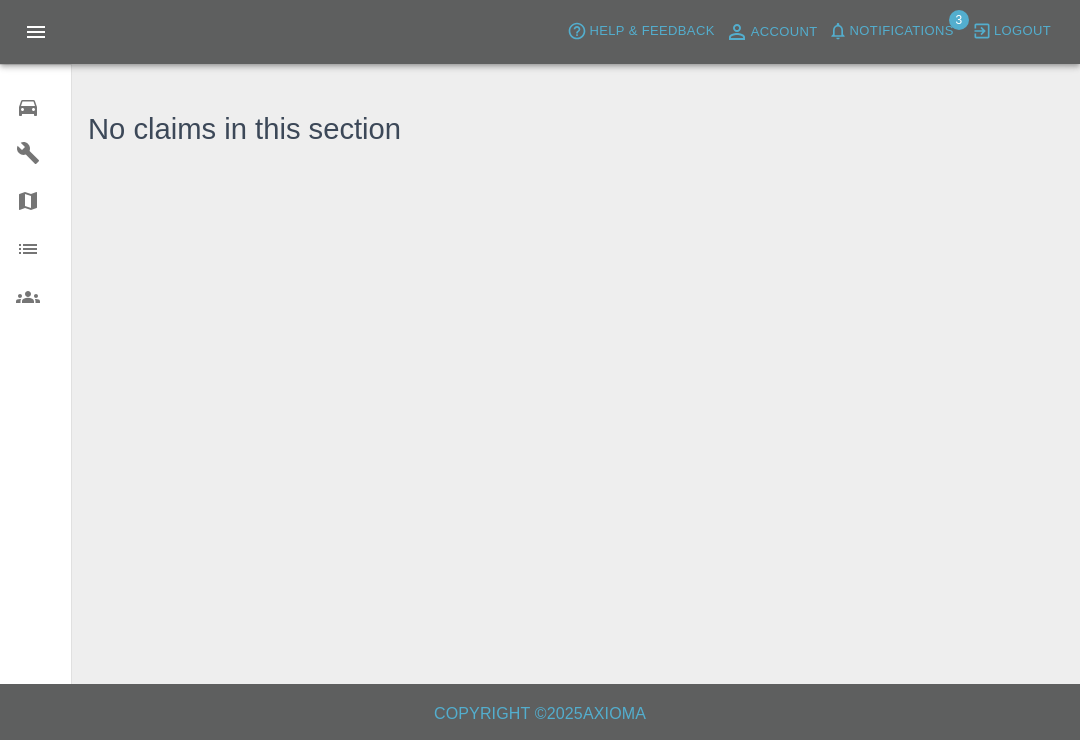 scroll, scrollTop: 31, scrollLeft: 0, axis: vertical 